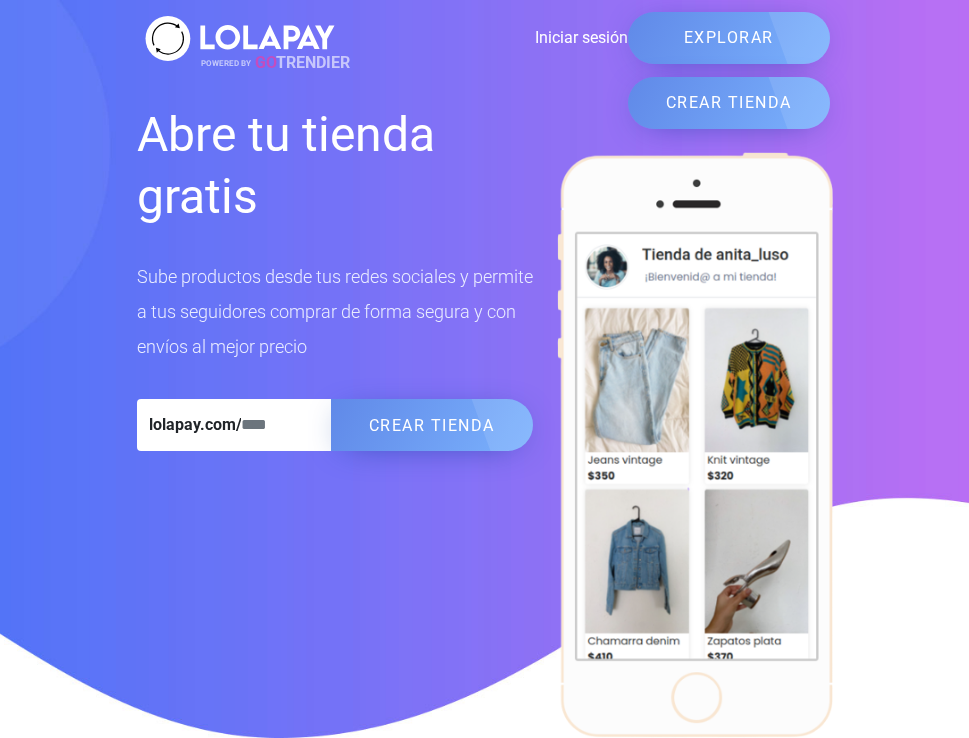 scroll, scrollTop: 0, scrollLeft: 0, axis: both 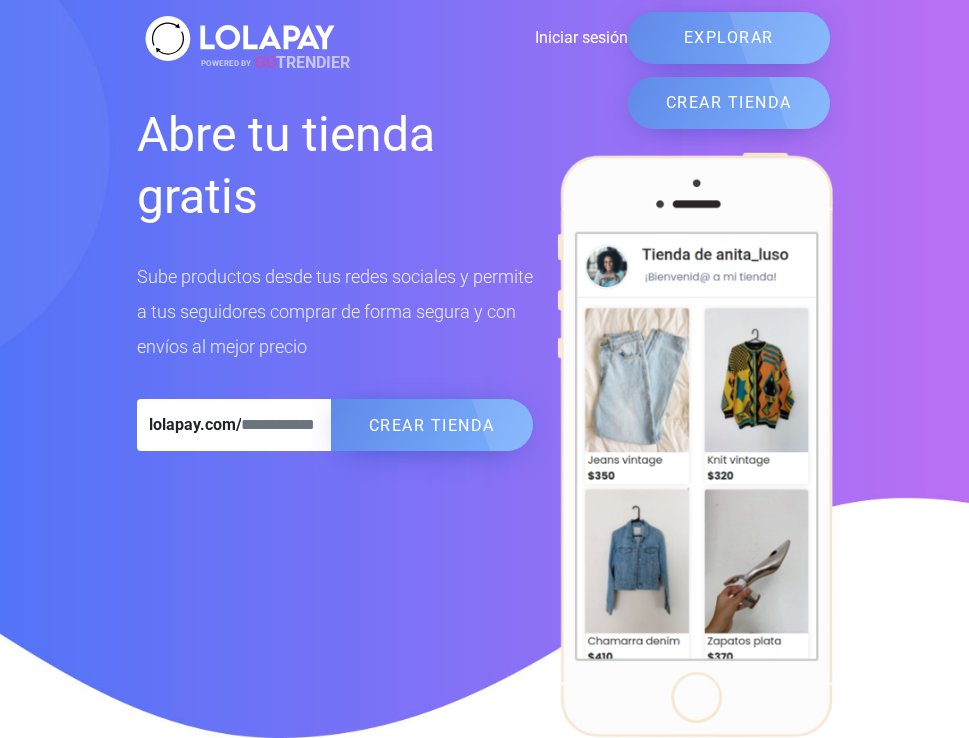 click on "EXPLORAR" at bounding box center [729, 38] 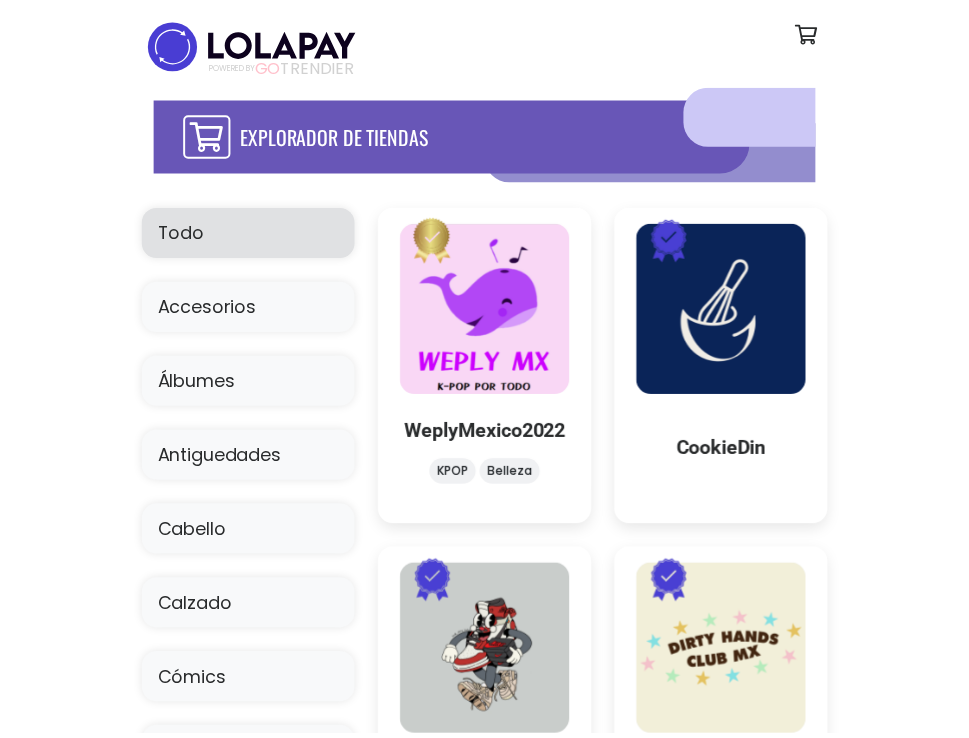 scroll, scrollTop: 0, scrollLeft: 0, axis: both 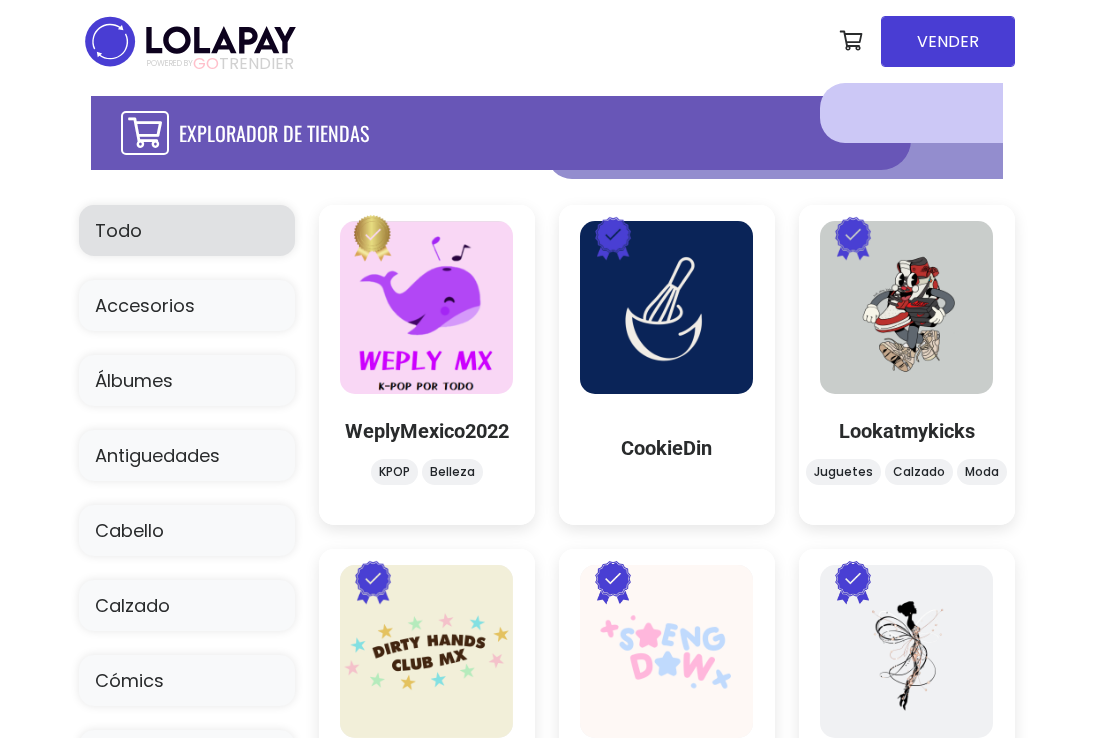 click on "EXPLORADOR DE TIENDAS" at bounding box center [501, 133] 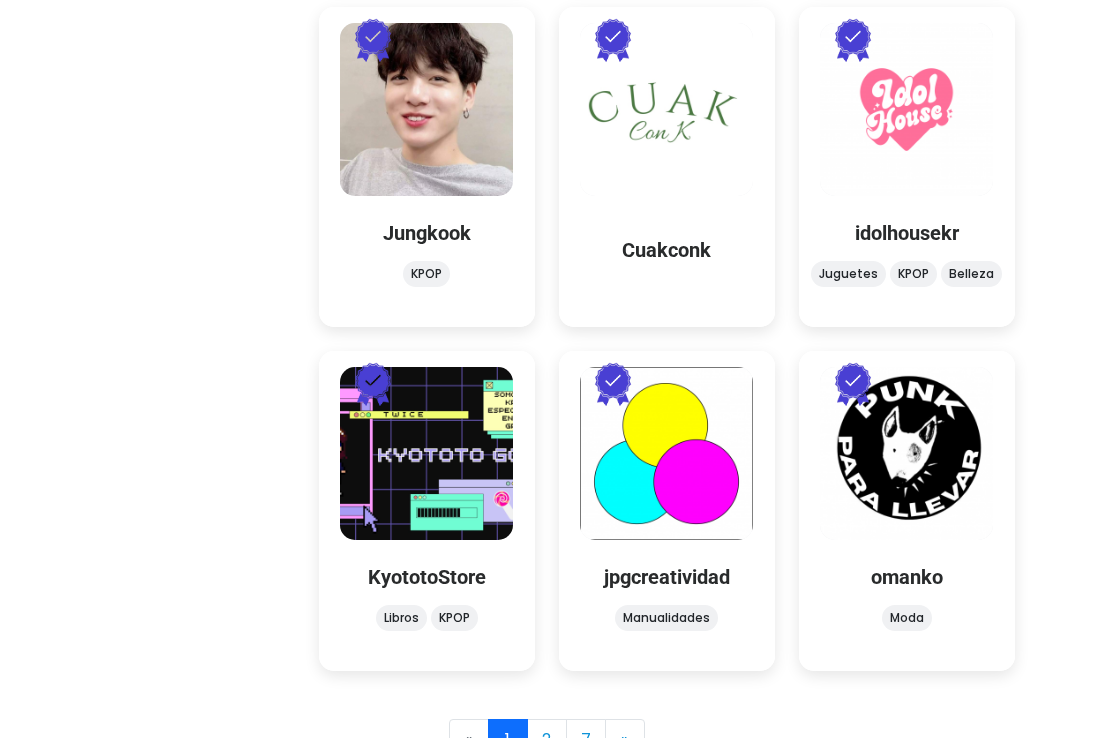 scroll, scrollTop: 2284, scrollLeft: 0, axis: vertical 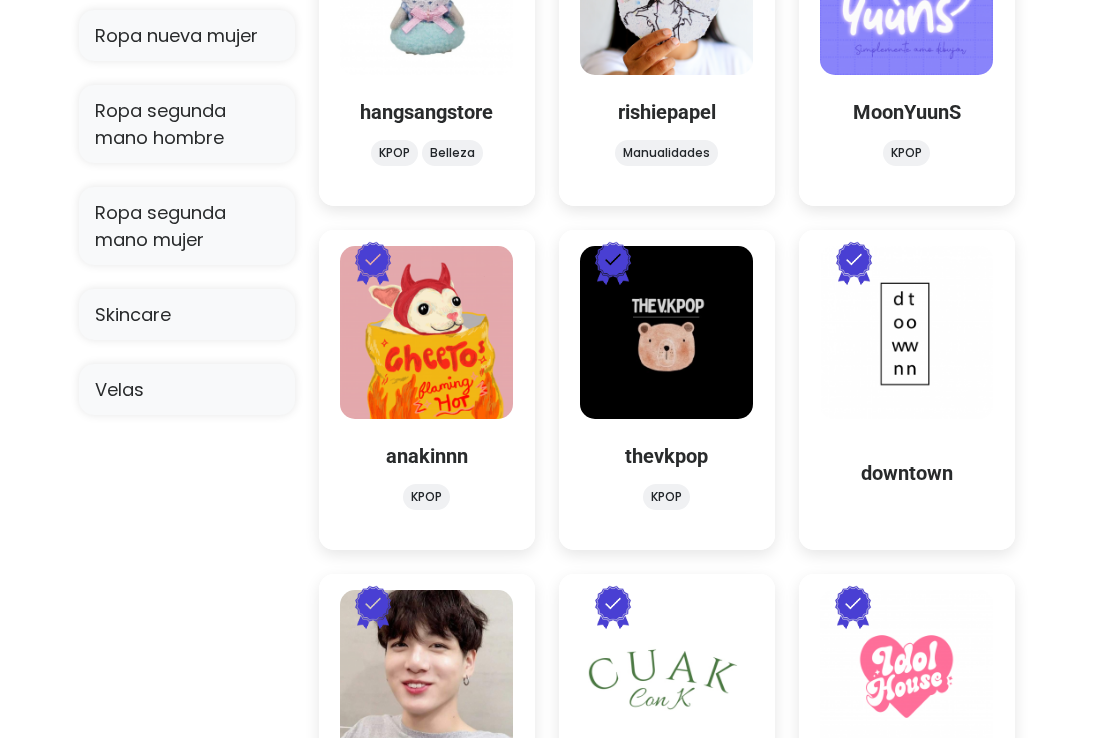 click on "EXPLORADOR DE TIENDAS
Todas las categorías
Todo
Accesorios
Álbumes
Antiguedades
Cabello
Calzado
Cómics
Crochet
Decoración
Joyería" at bounding box center (546, -143) 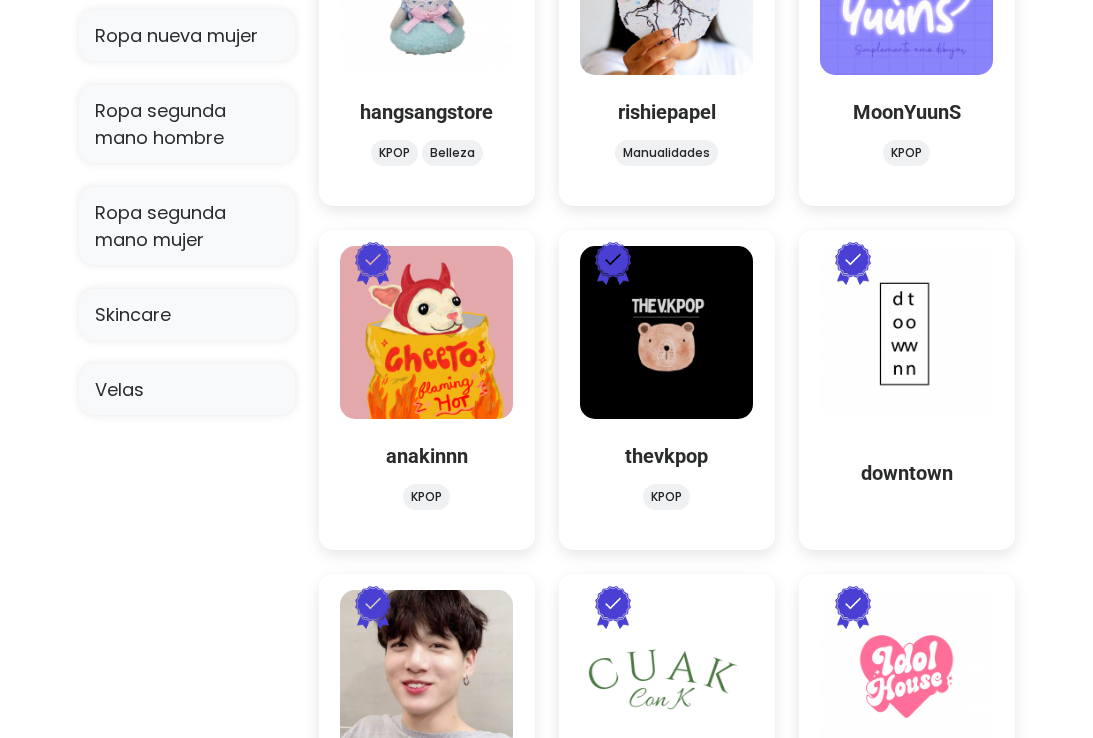 click on "EXPLORADOR DE TIENDAS
Todas las categorías
Todo
Accesorios
Álbumes
Antiguedades
Cabello
Calzado
Cómics
Crochet
Decoración
Joyería" at bounding box center (546, -143) 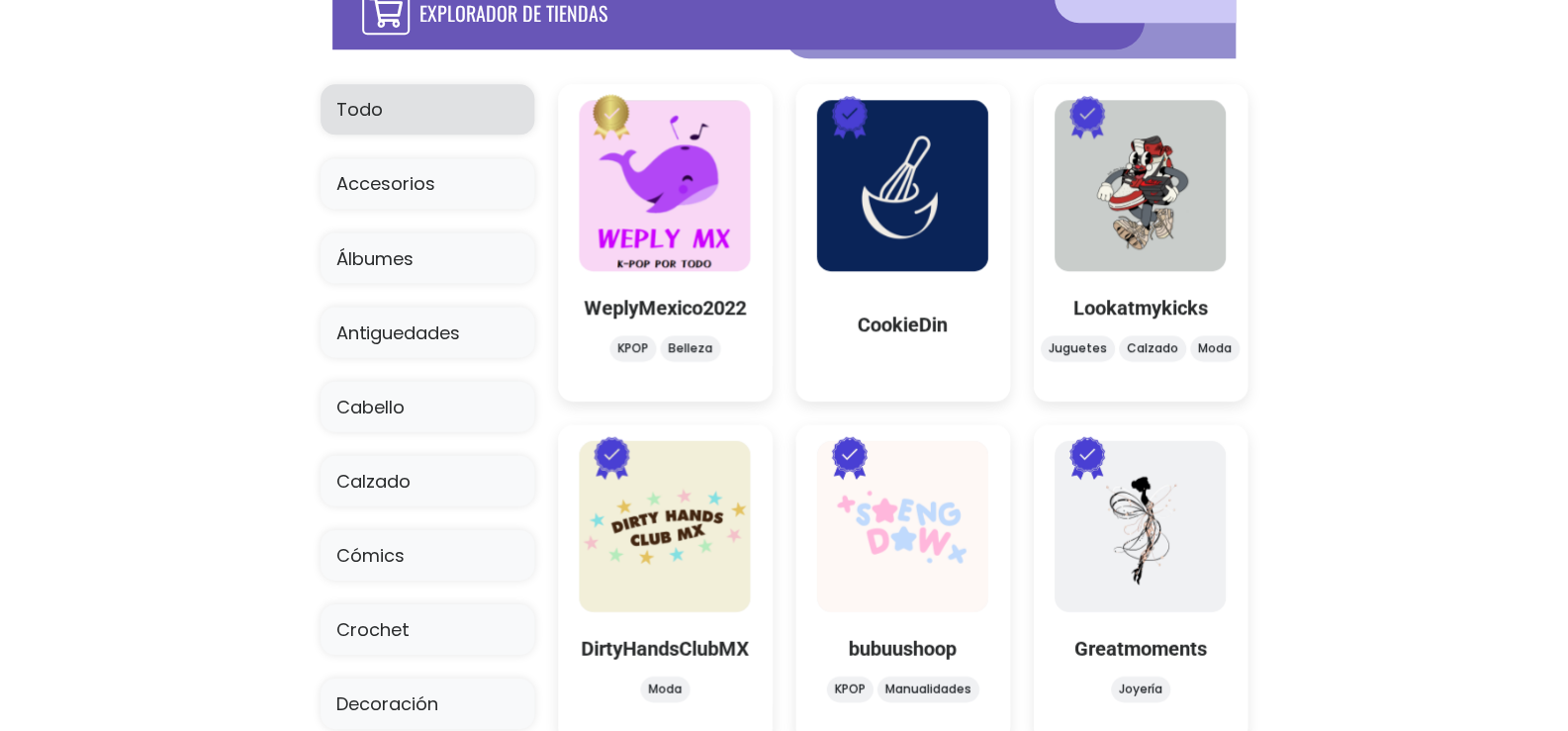 scroll, scrollTop: 0, scrollLeft: 0, axis: both 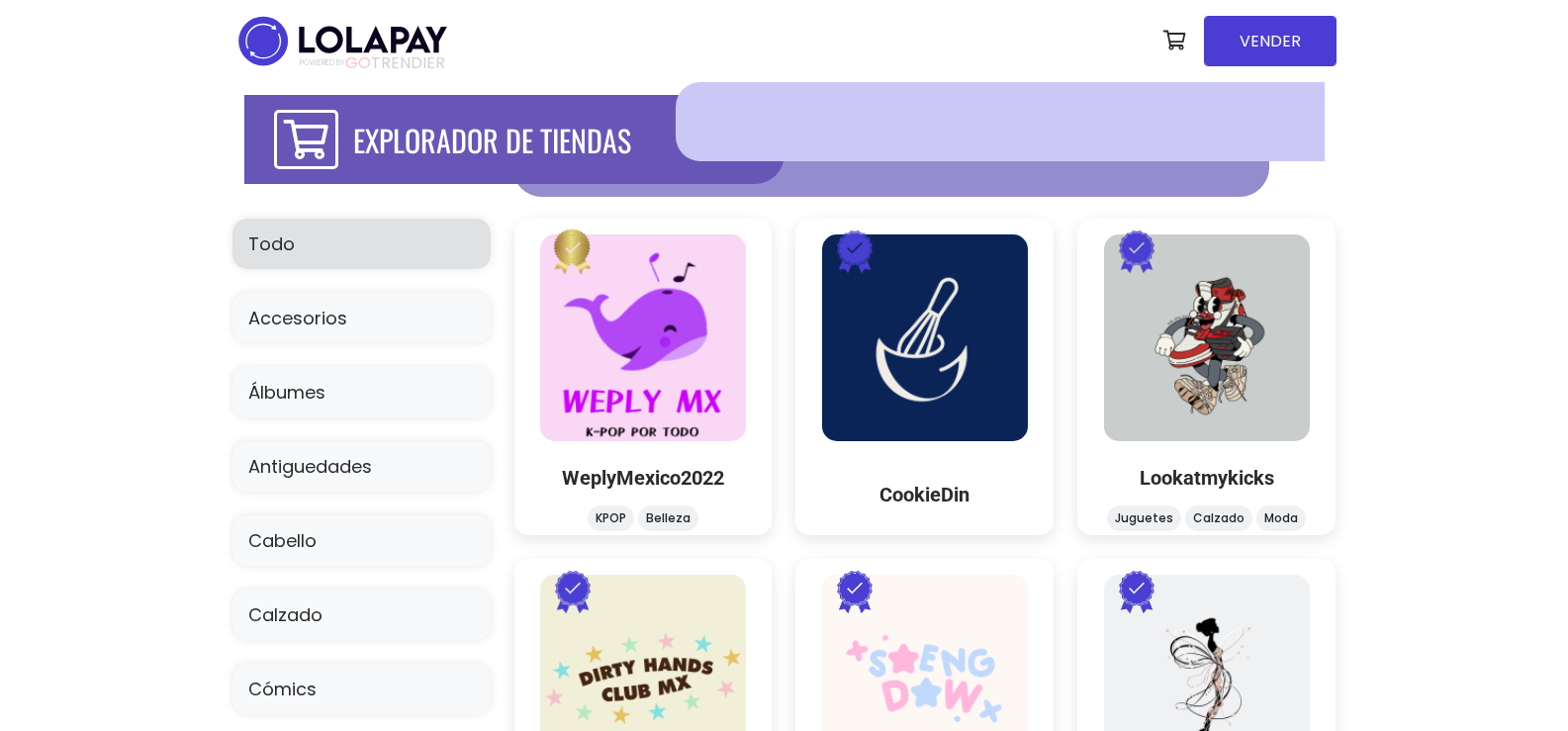 click on "EXPLORADOR DE TIENDAS" at bounding box center [514, 139] 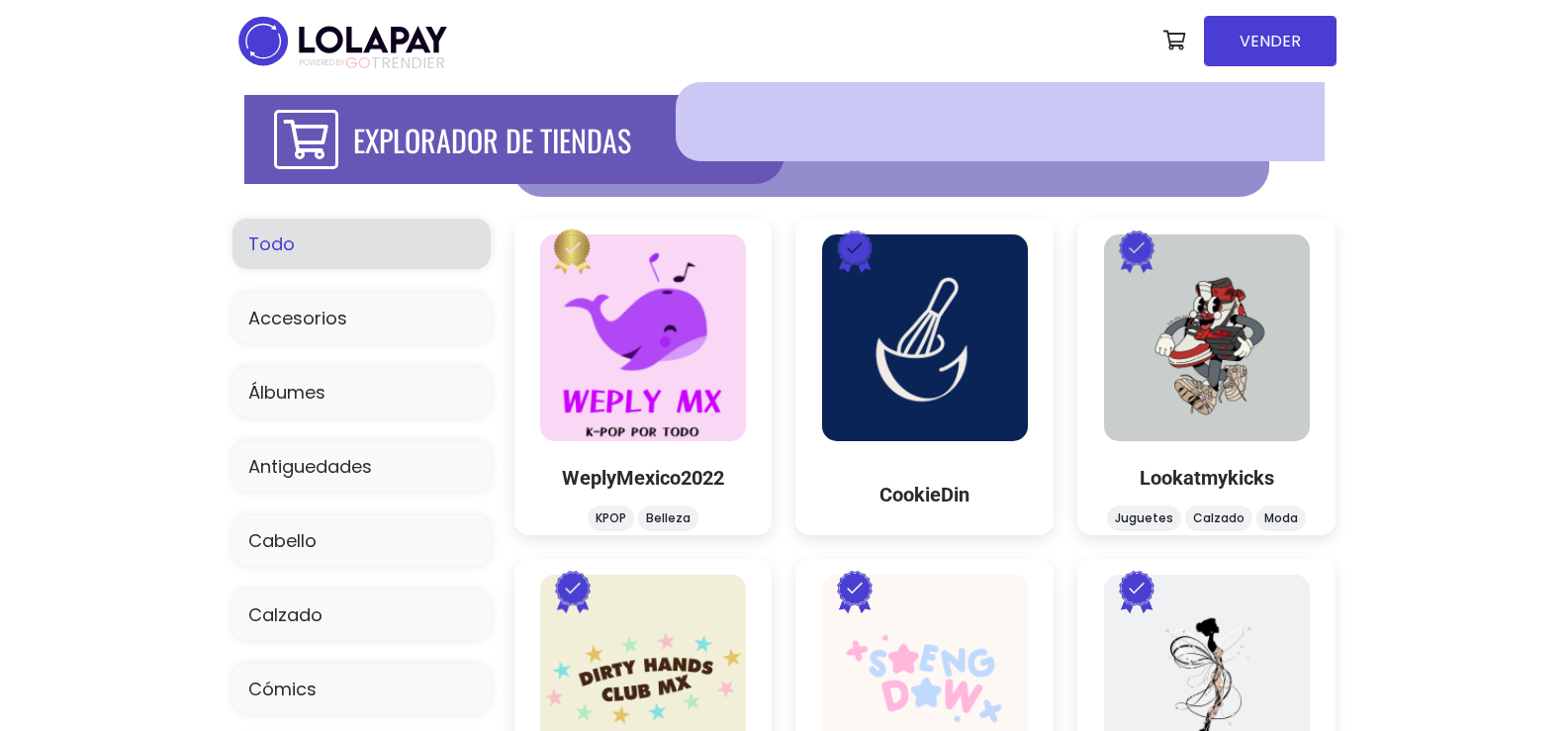 click on "Todo" at bounding box center (361, 243) 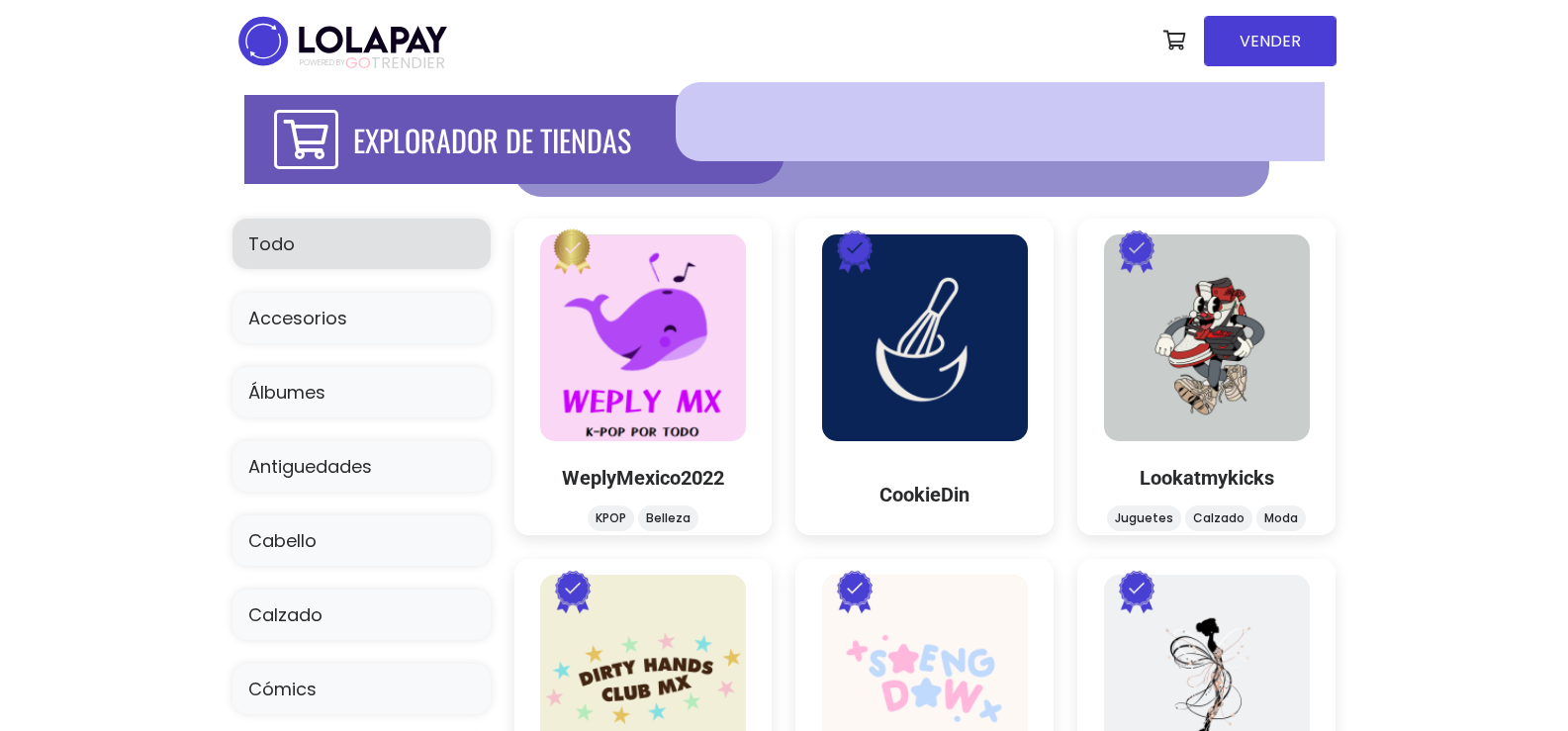 scroll, scrollTop: 0, scrollLeft: 0, axis: both 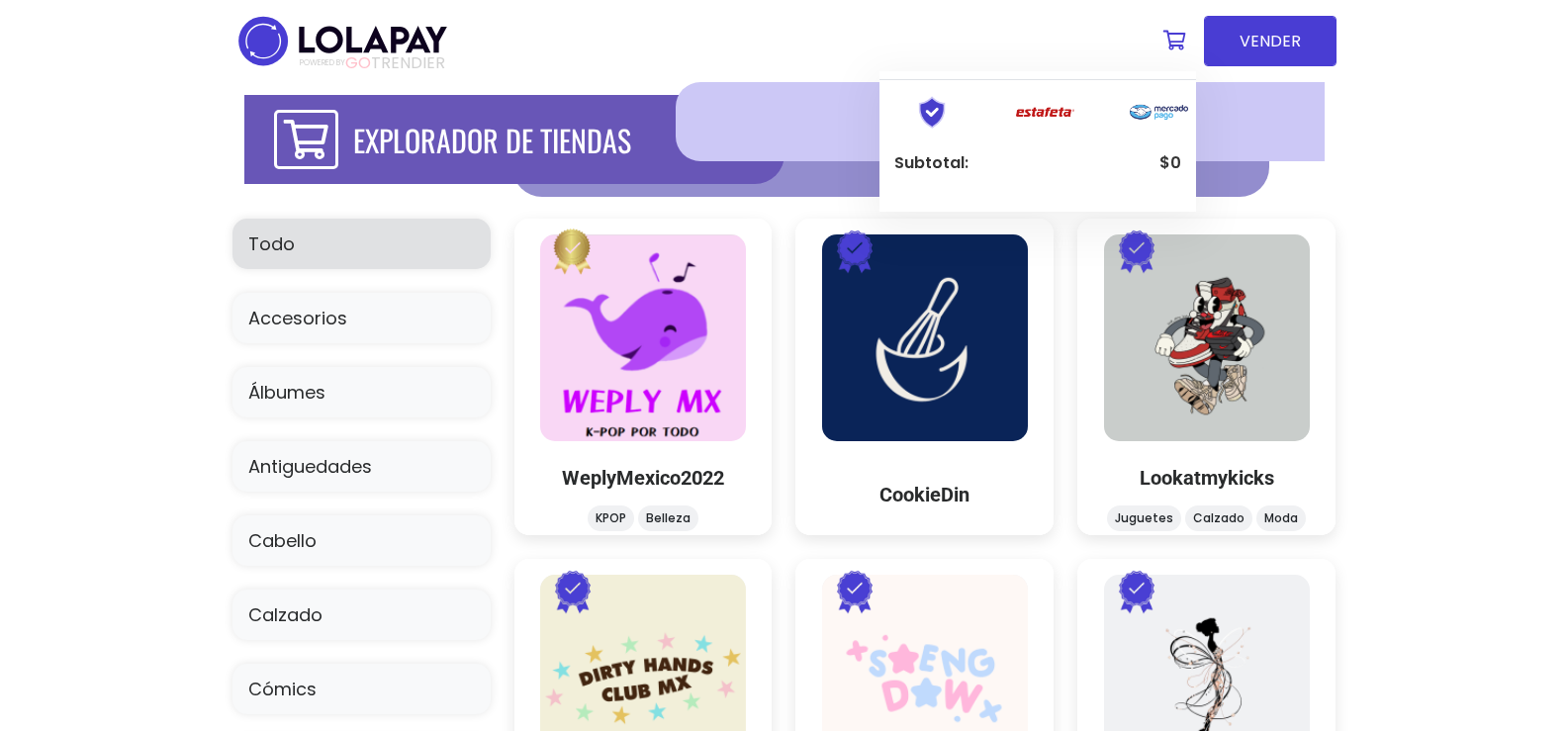 click at bounding box center [1174, 41] 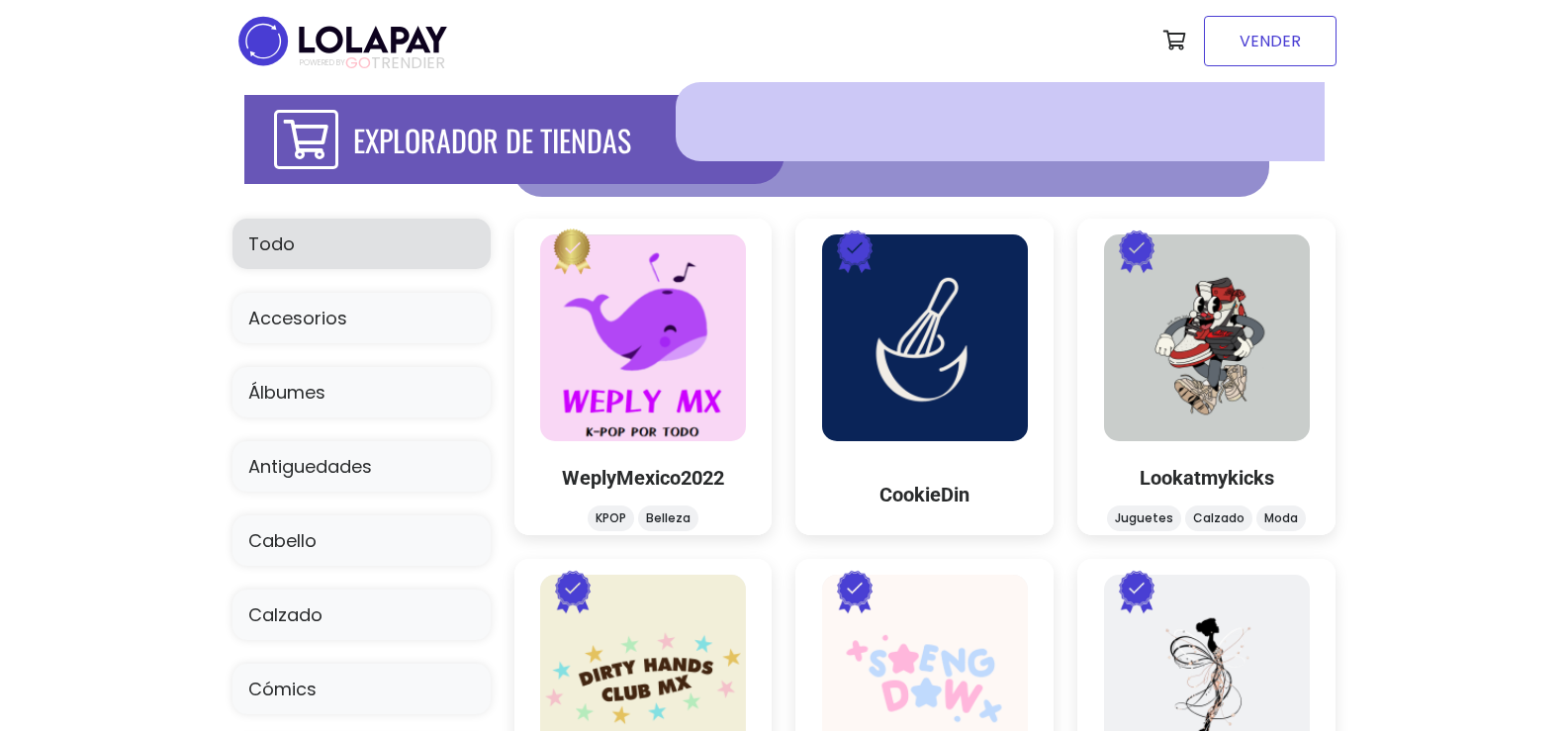 click on "VENDER" at bounding box center [1270, 41] 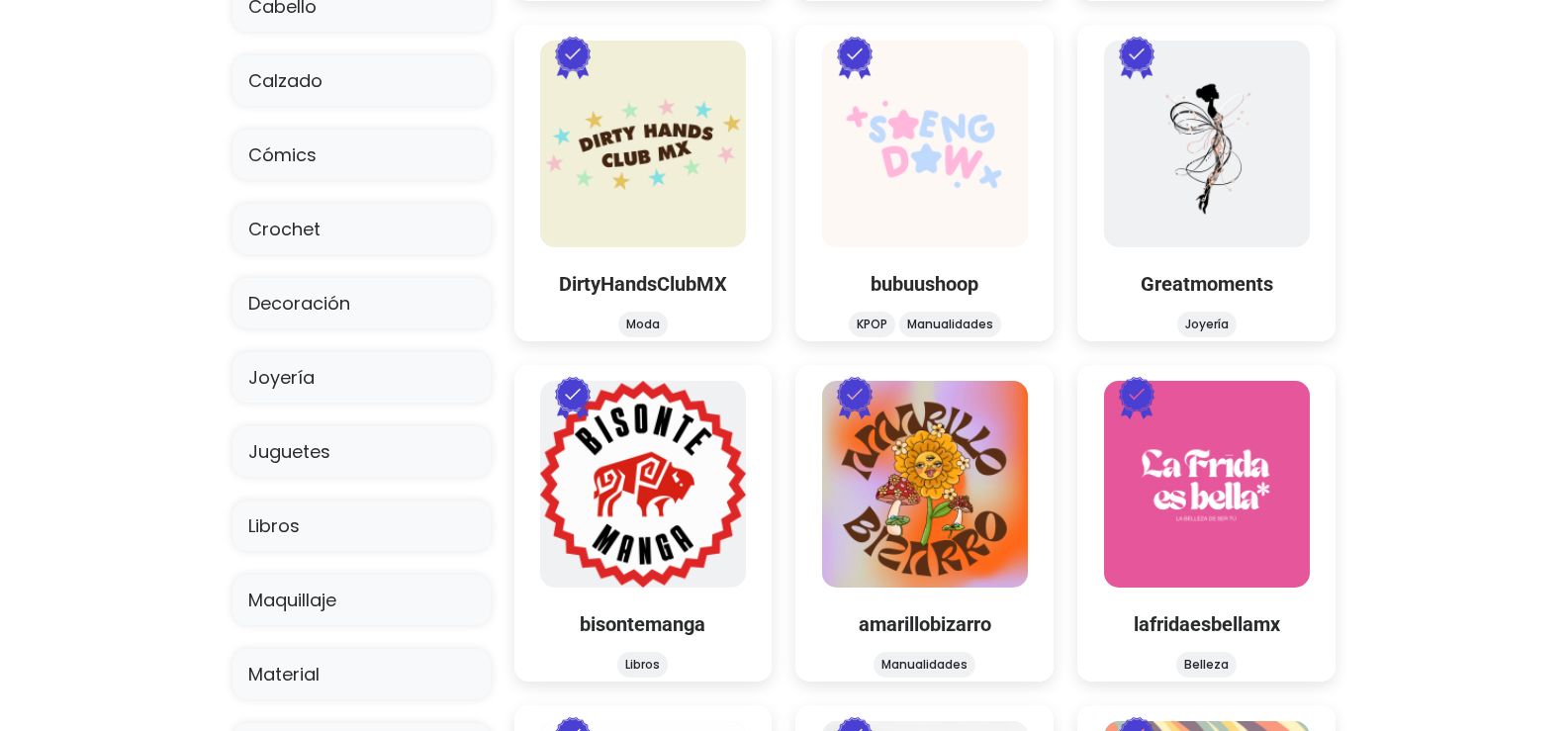 scroll, scrollTop: 582, scrollLeft: 0, axis: vertical 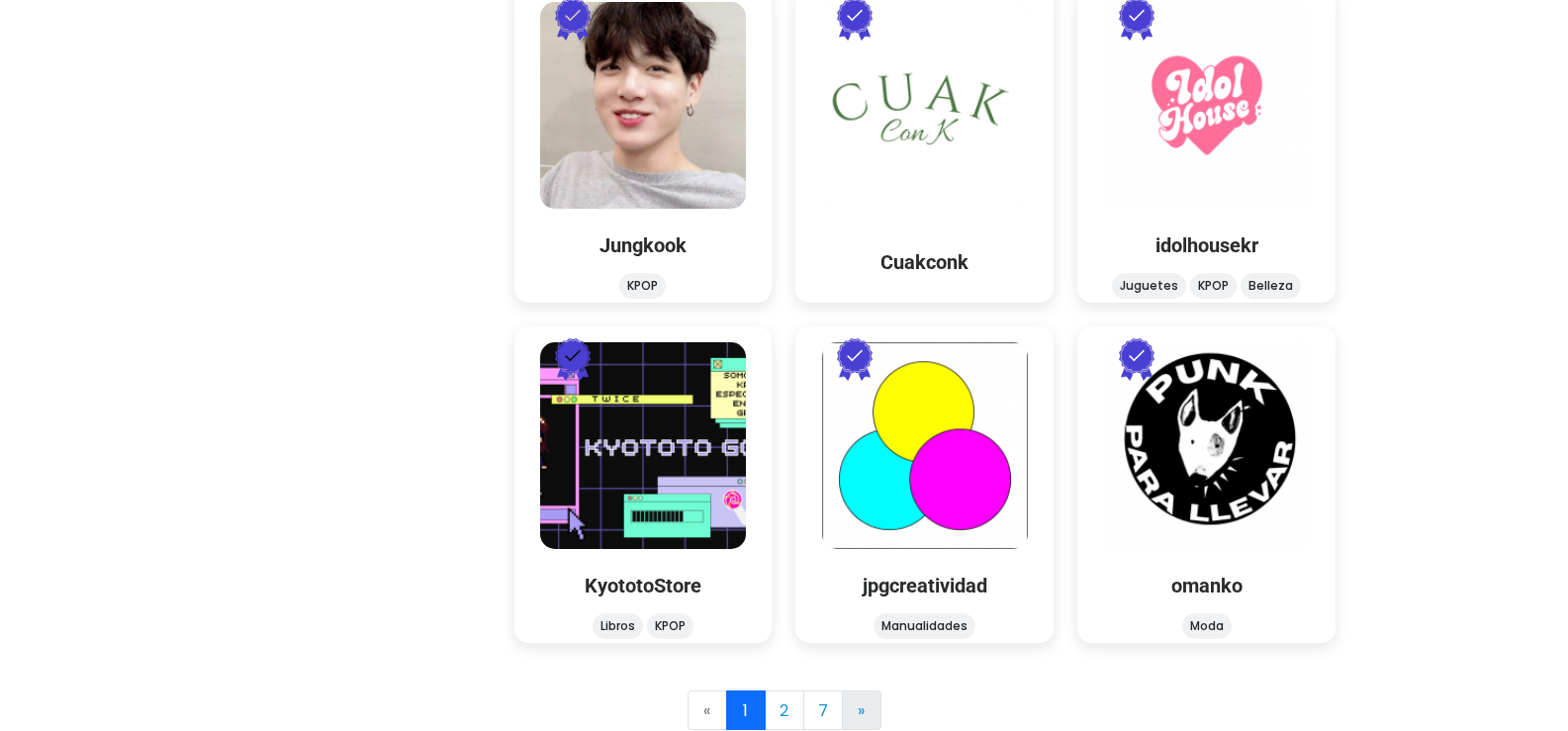 click on "»" at bounding box center [861, 710] 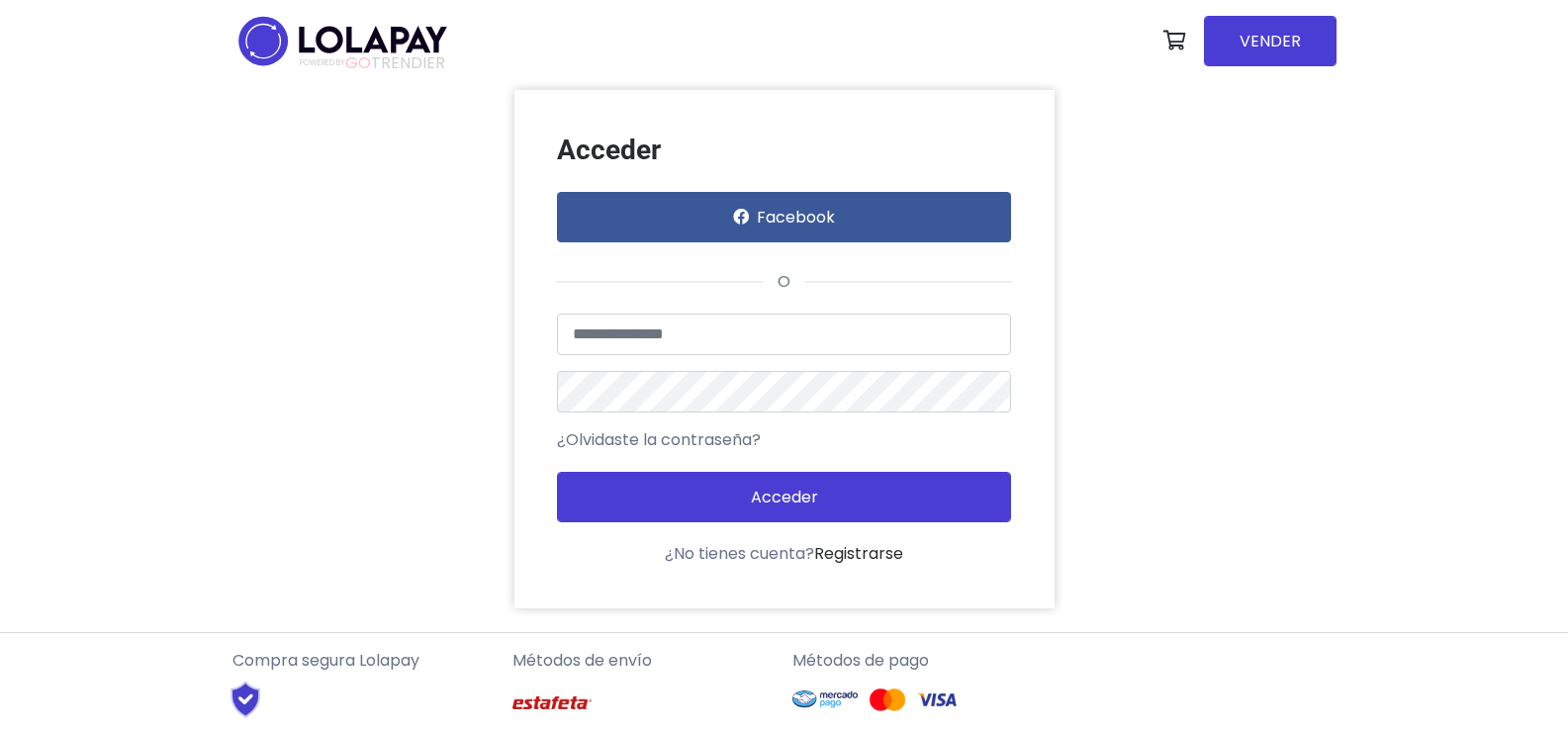 scroll, scrollTop: 0, scrollLeft: 0, axis: both 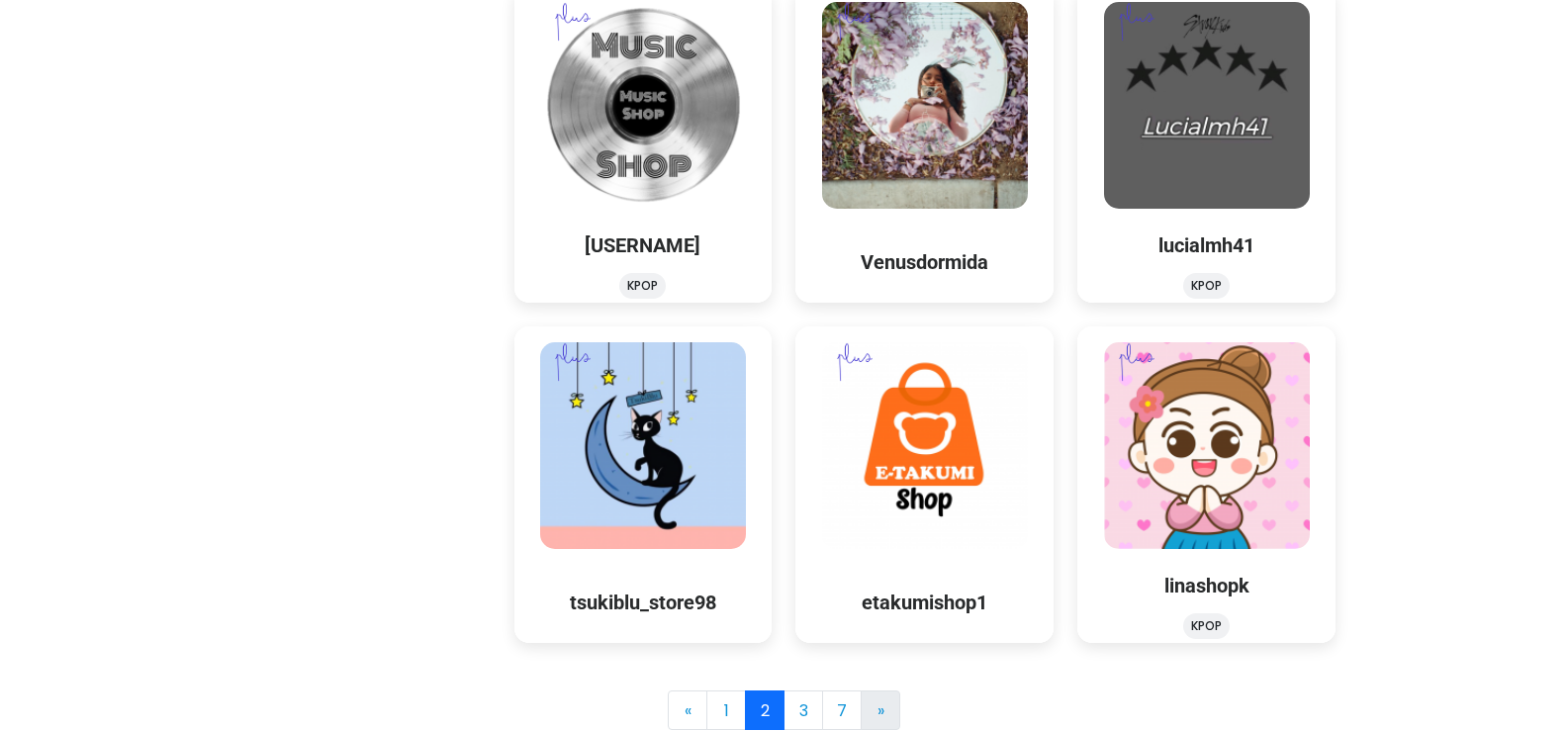 click on "»
Next" at bounding box center [880, 710] 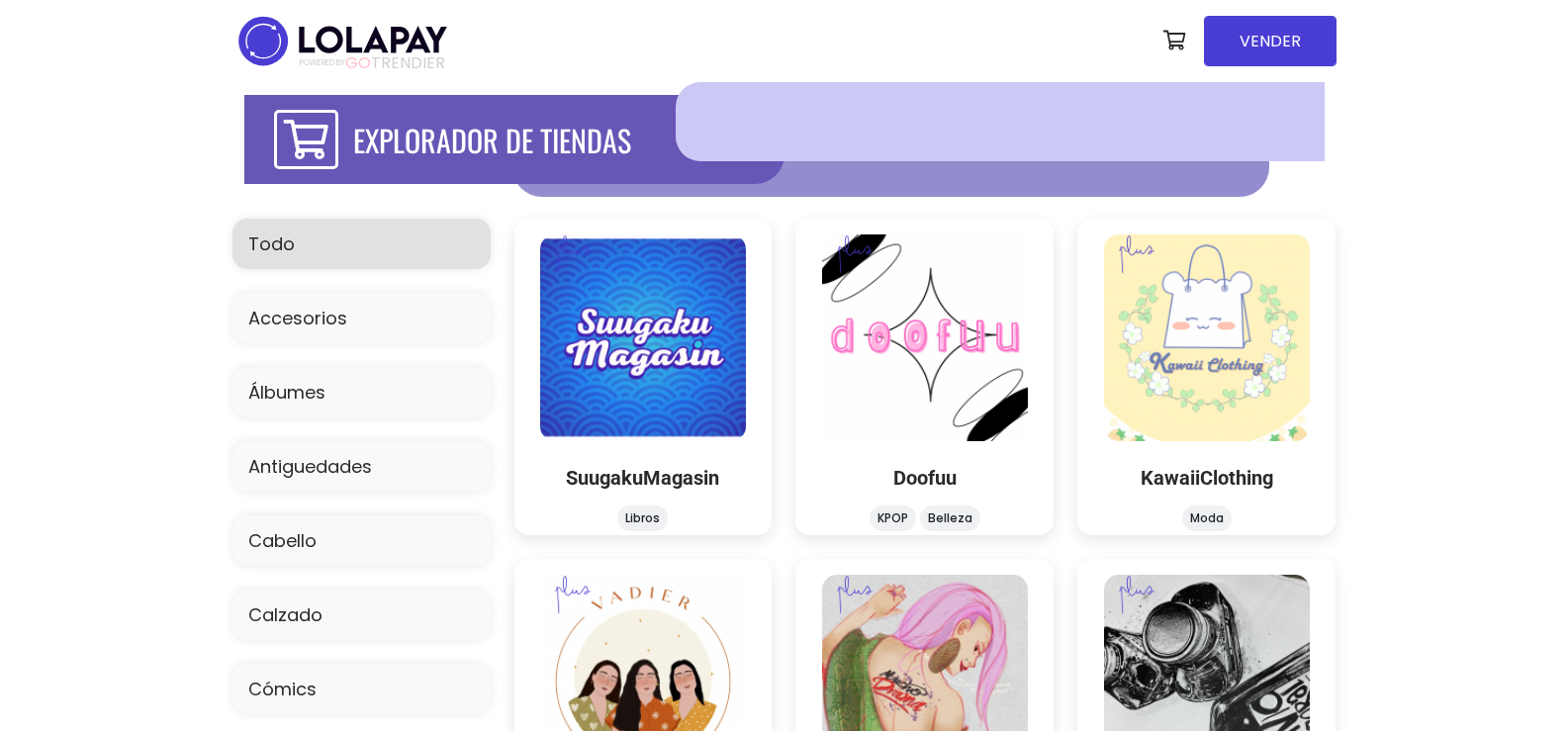 scroll, scrollTop: 0, scrollLeft: 0, axis: both 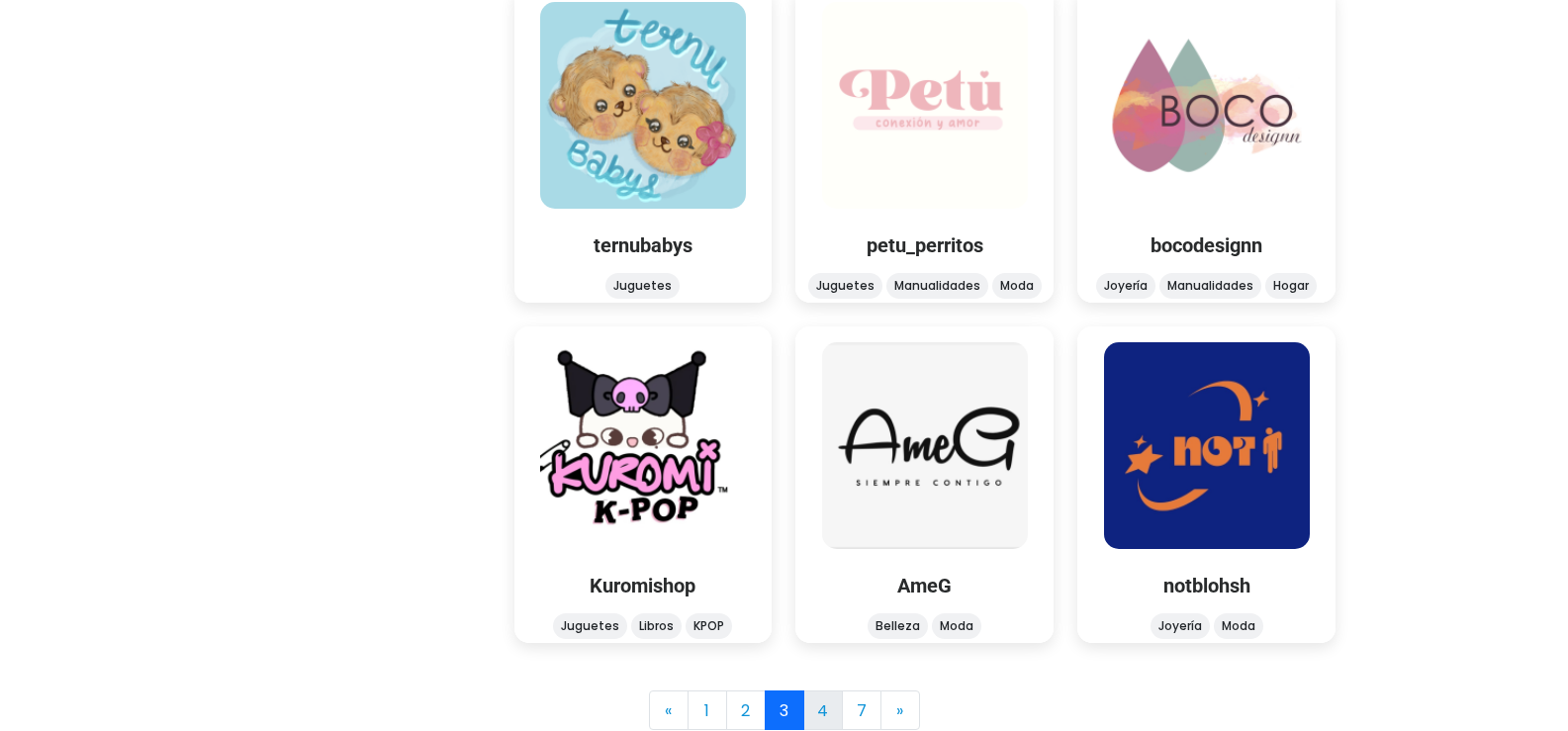 click on "4" at bounding box center (823, 710) 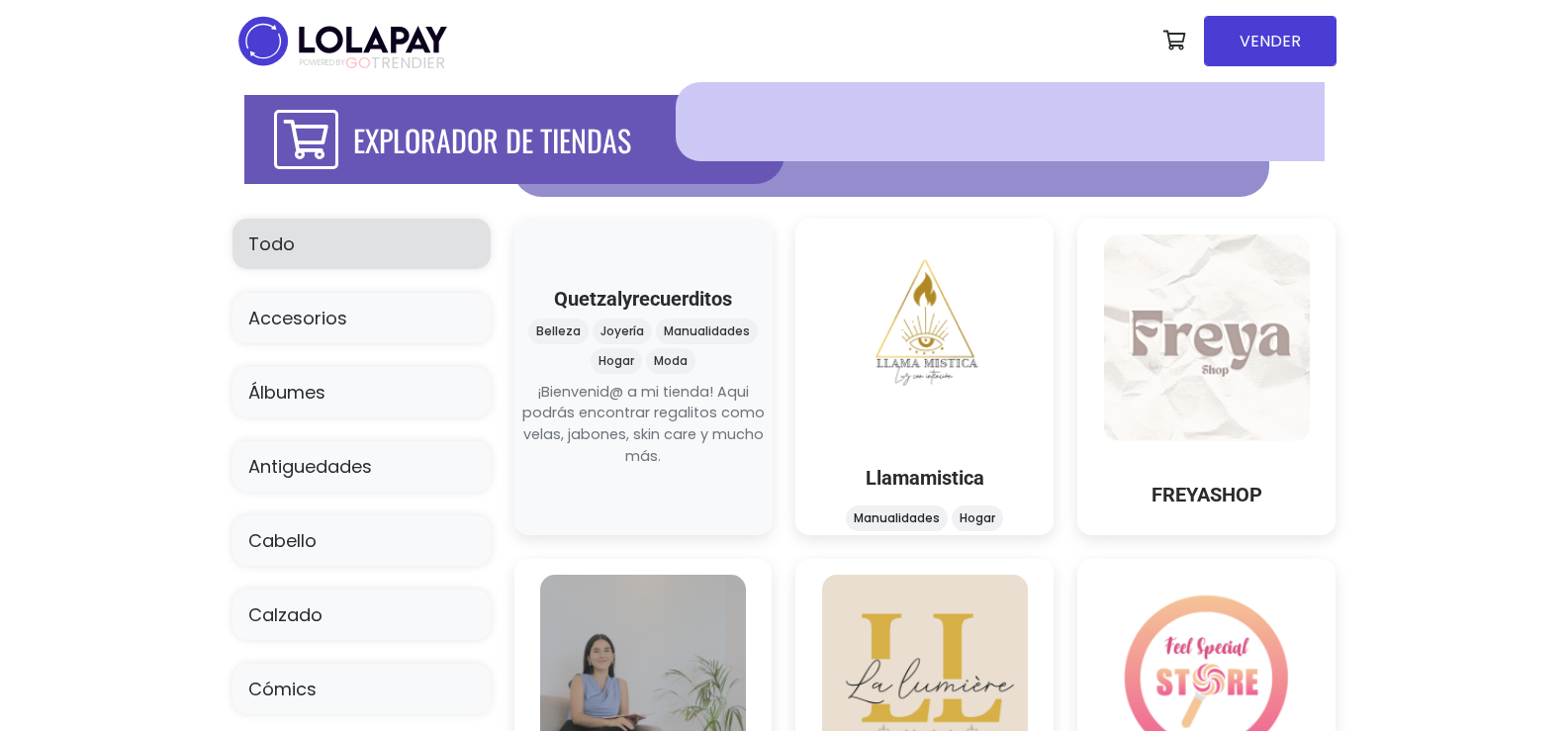 scroll, scrollTop: 0, scrollLeft: 0, axis: both 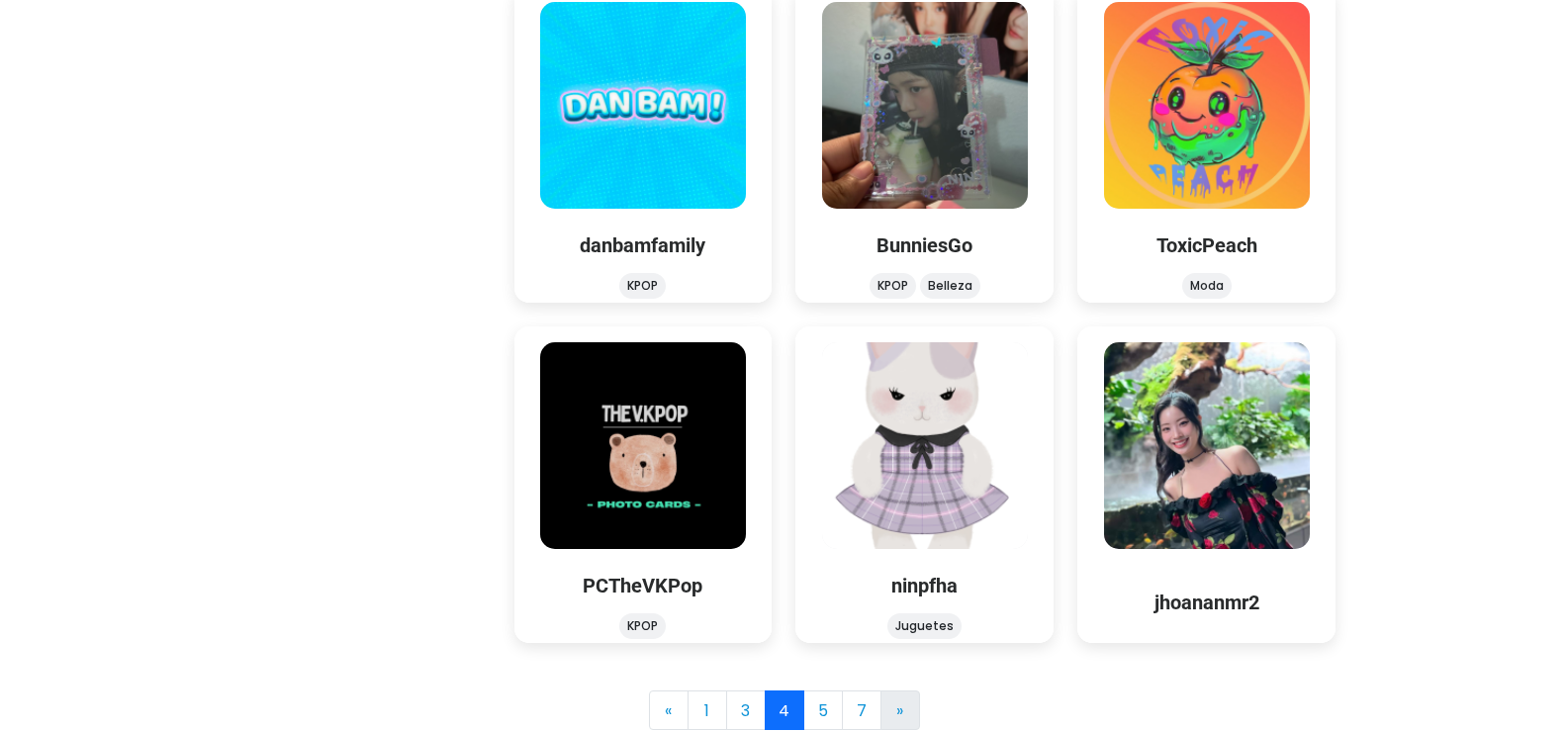 click on "»" at bounding box center [899, 710] 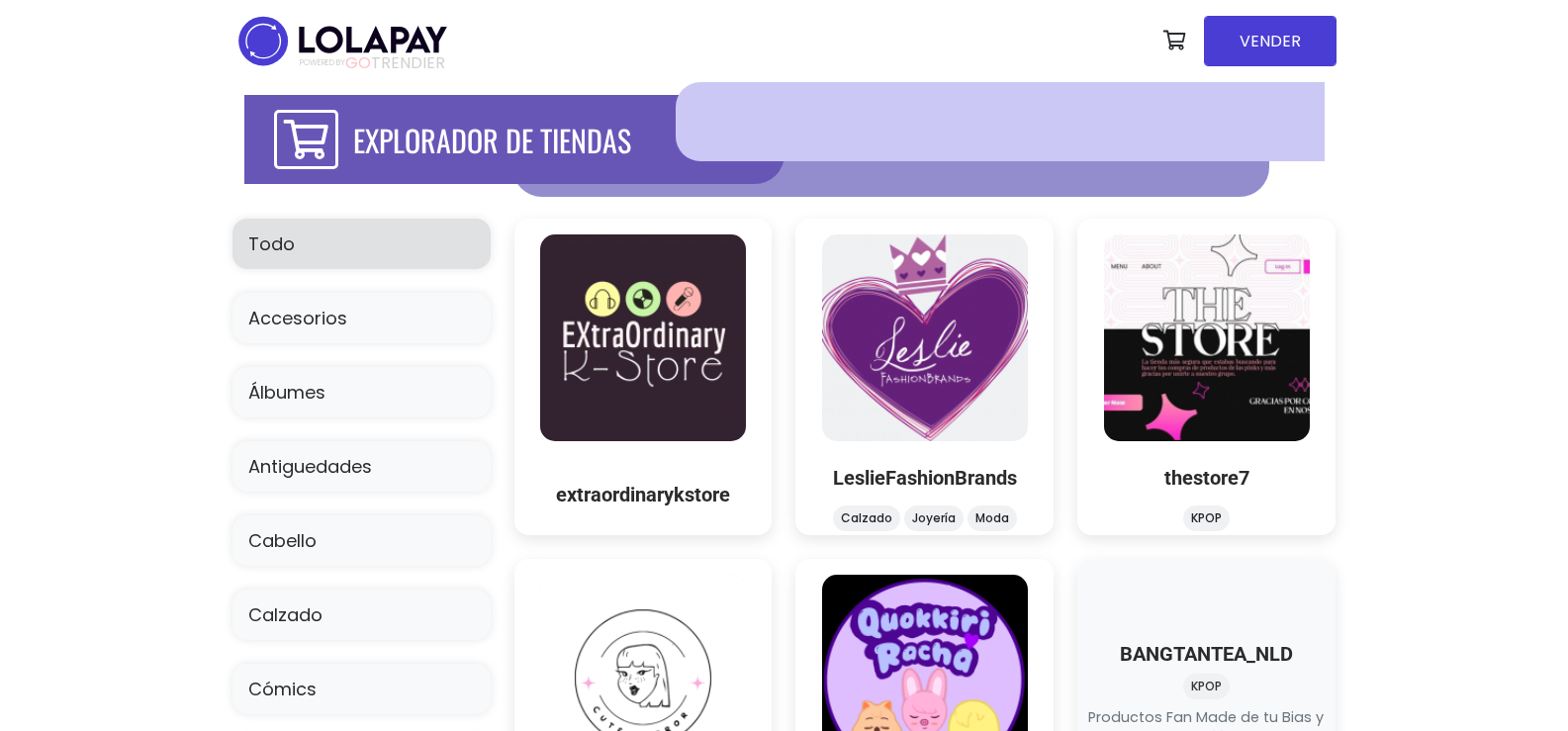 scroll, scrollTop: 0, scrollLeft: 0, axis: both 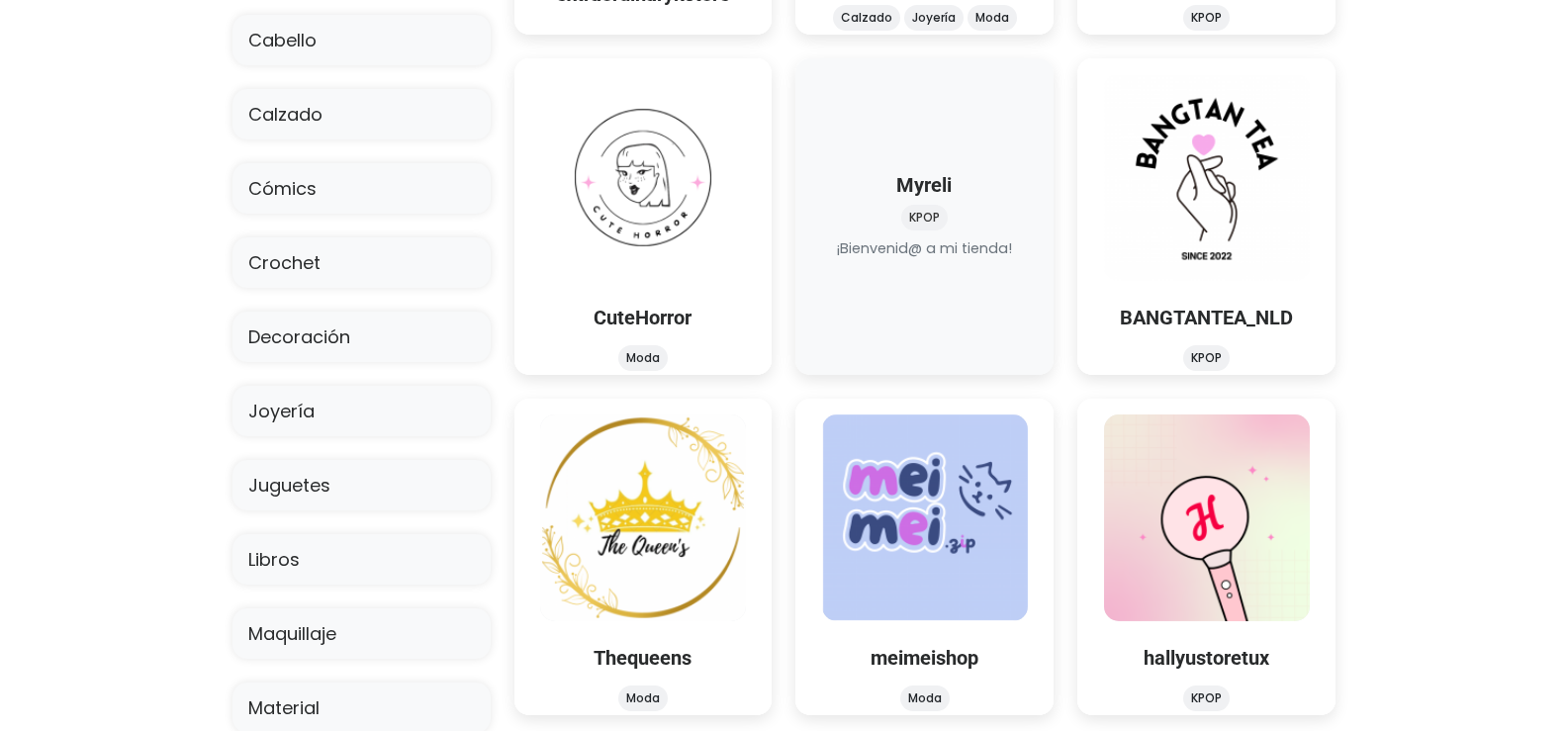 click at bounding box center (925, 260) 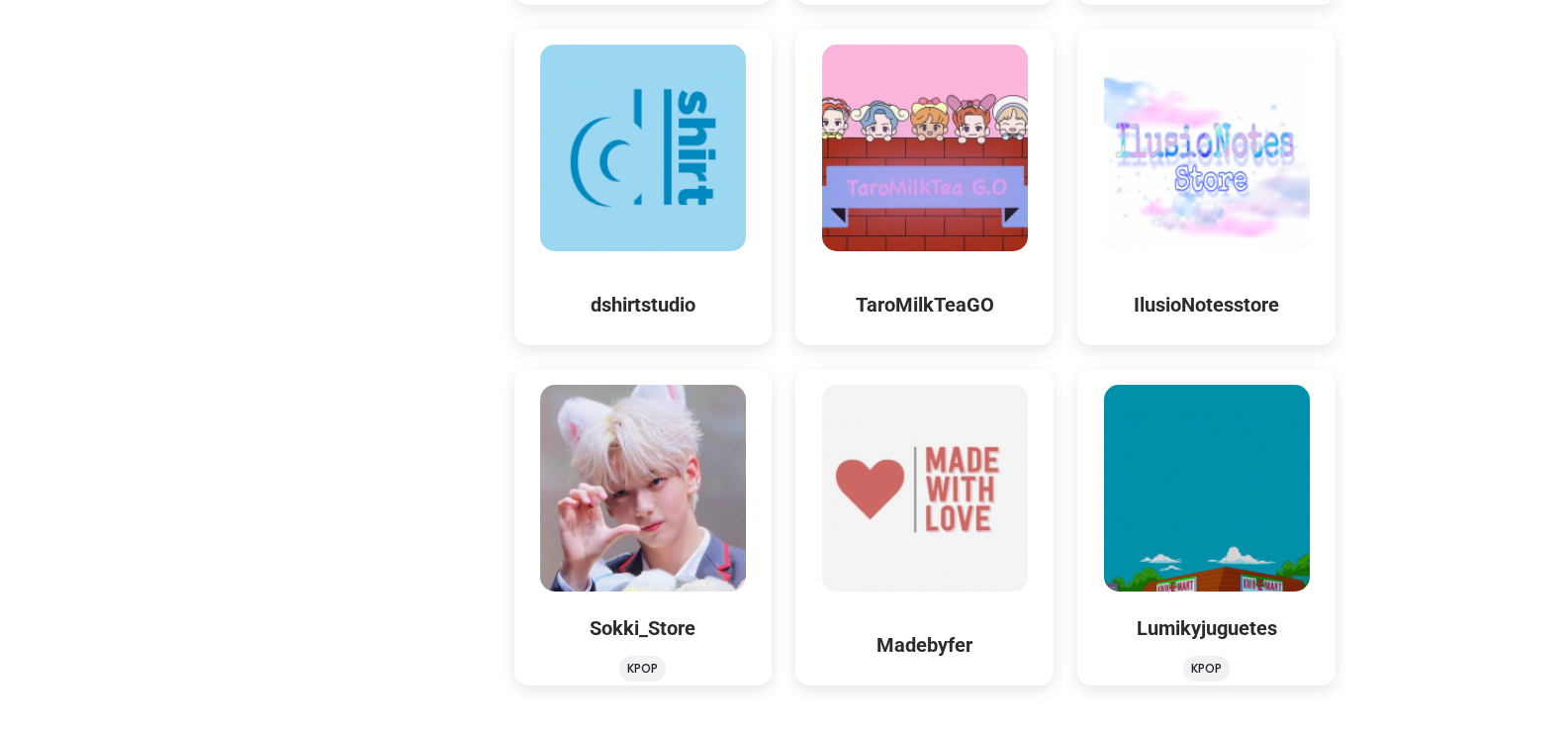 scroll, scrollTop: 2274, scrollLeft: 0, axis: vertical 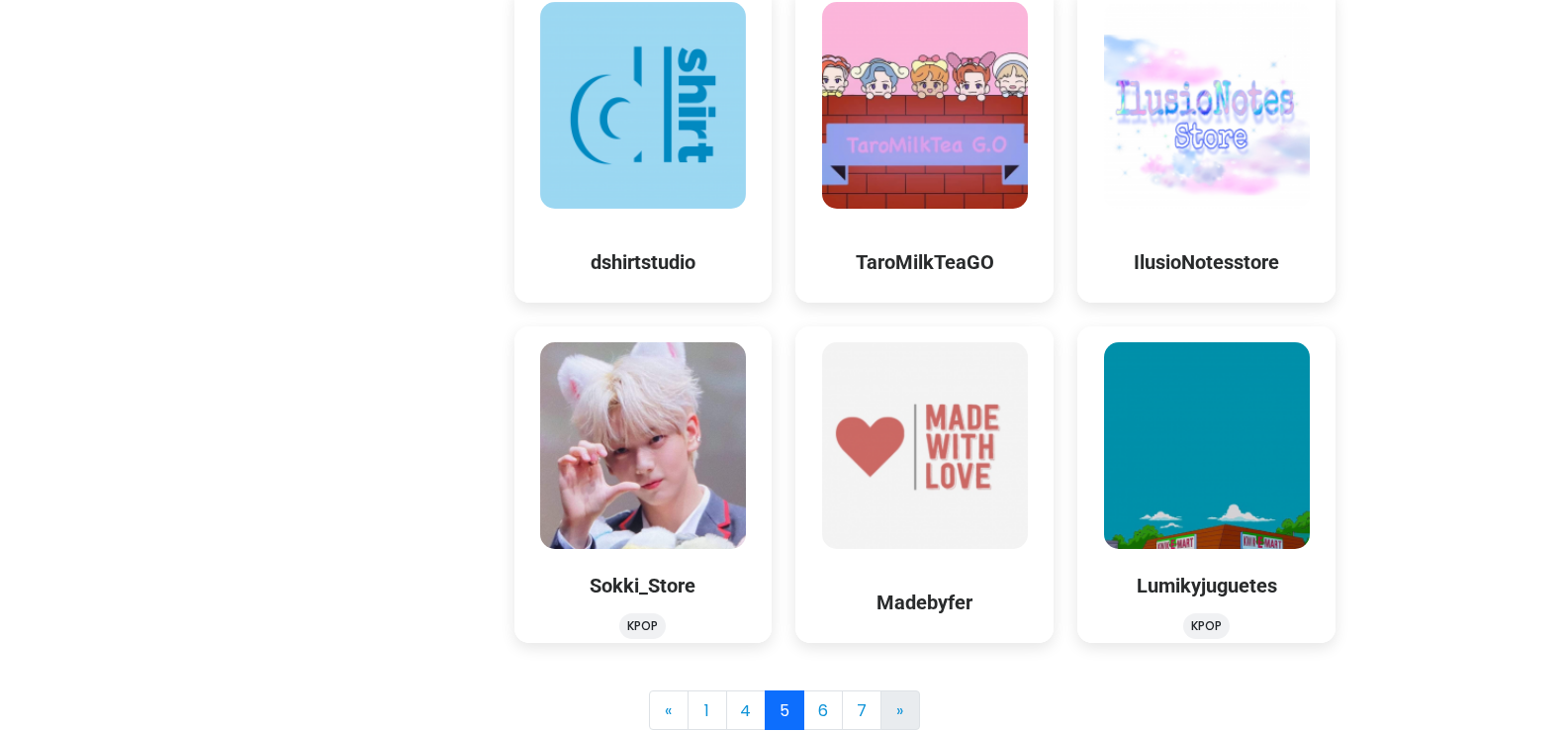 click on "»" at bounding box center [899, 710] 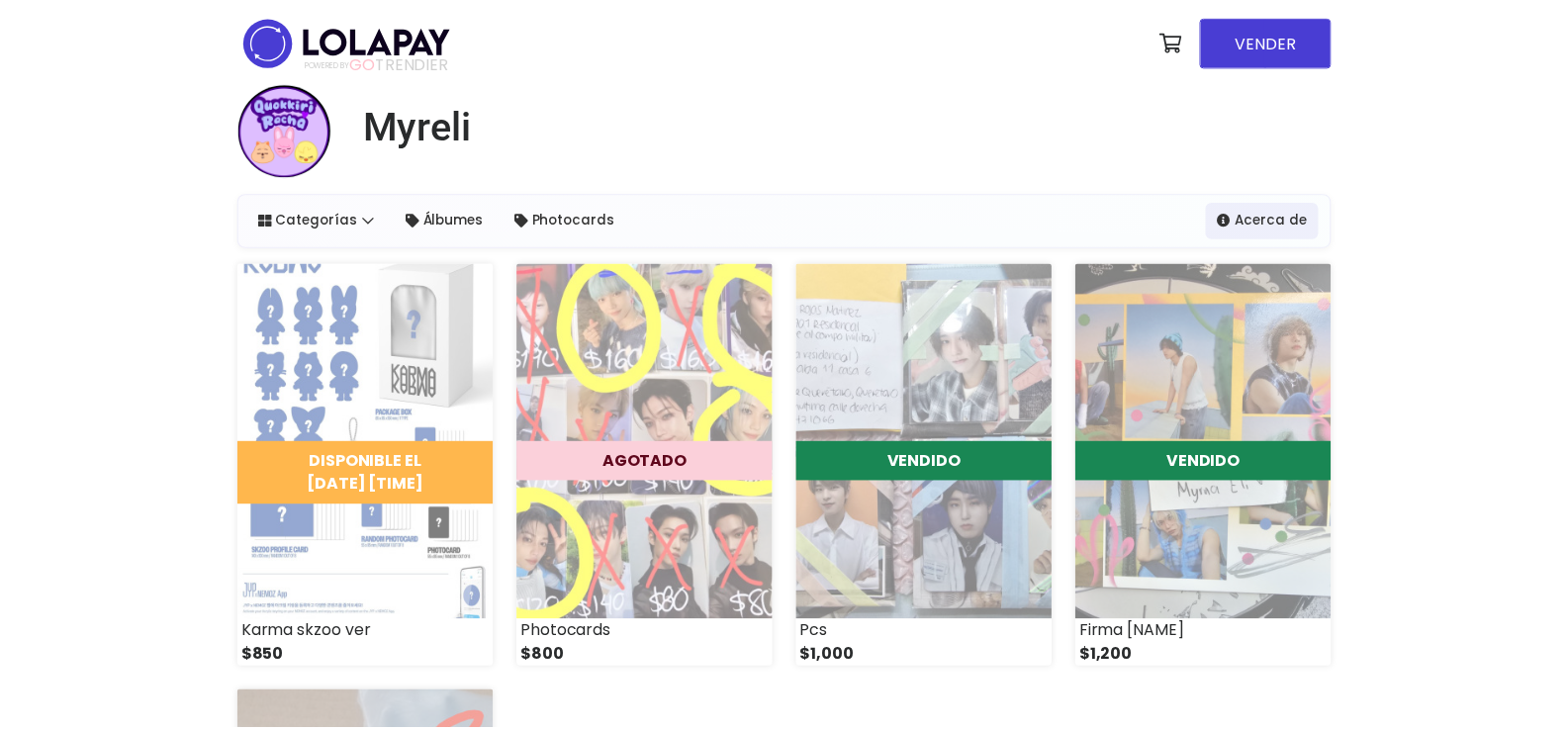 scroll, scrollTop: 0, scrollLeft: 0, axis: both 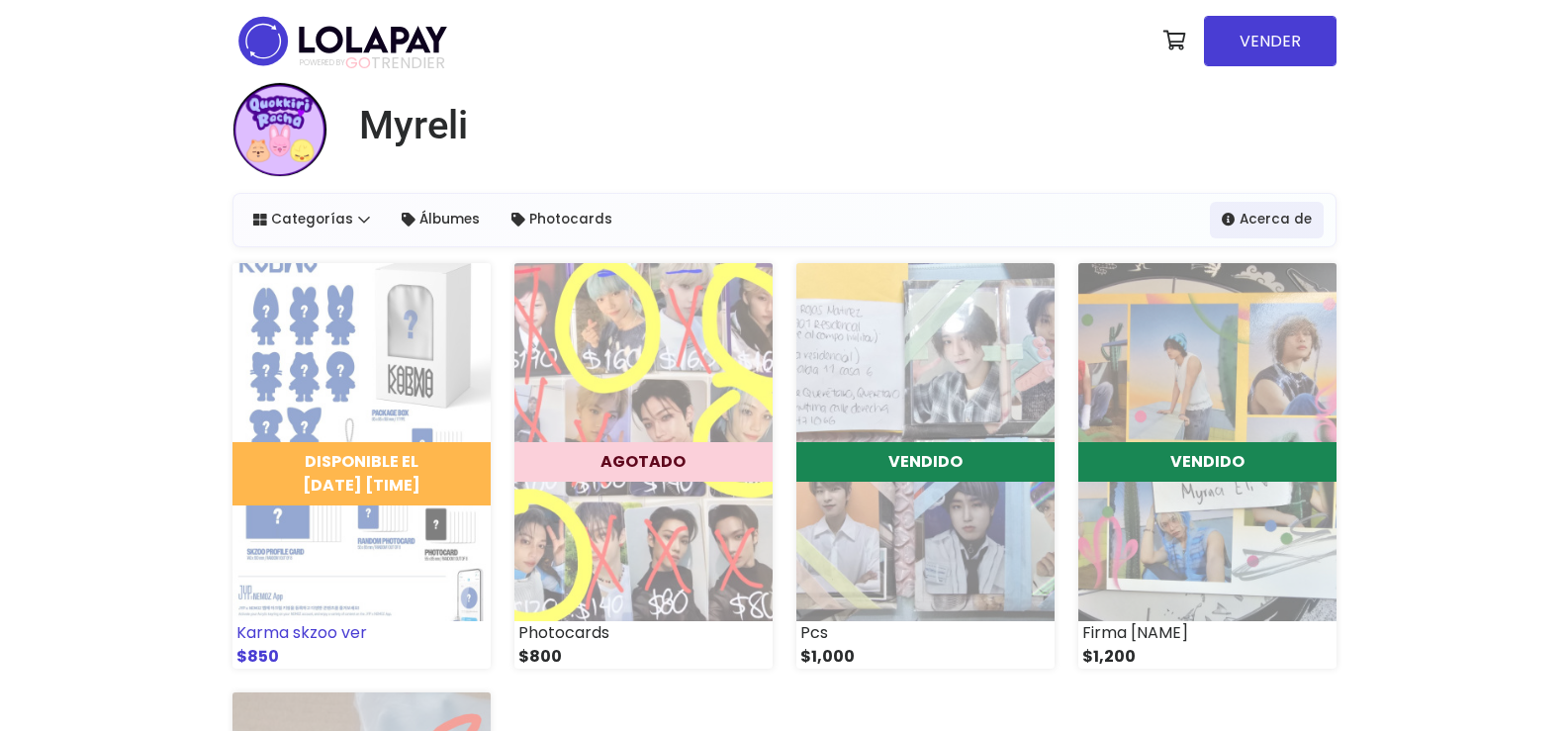 click on "[DATE] [TIME]" at bounding box center [361, 474] 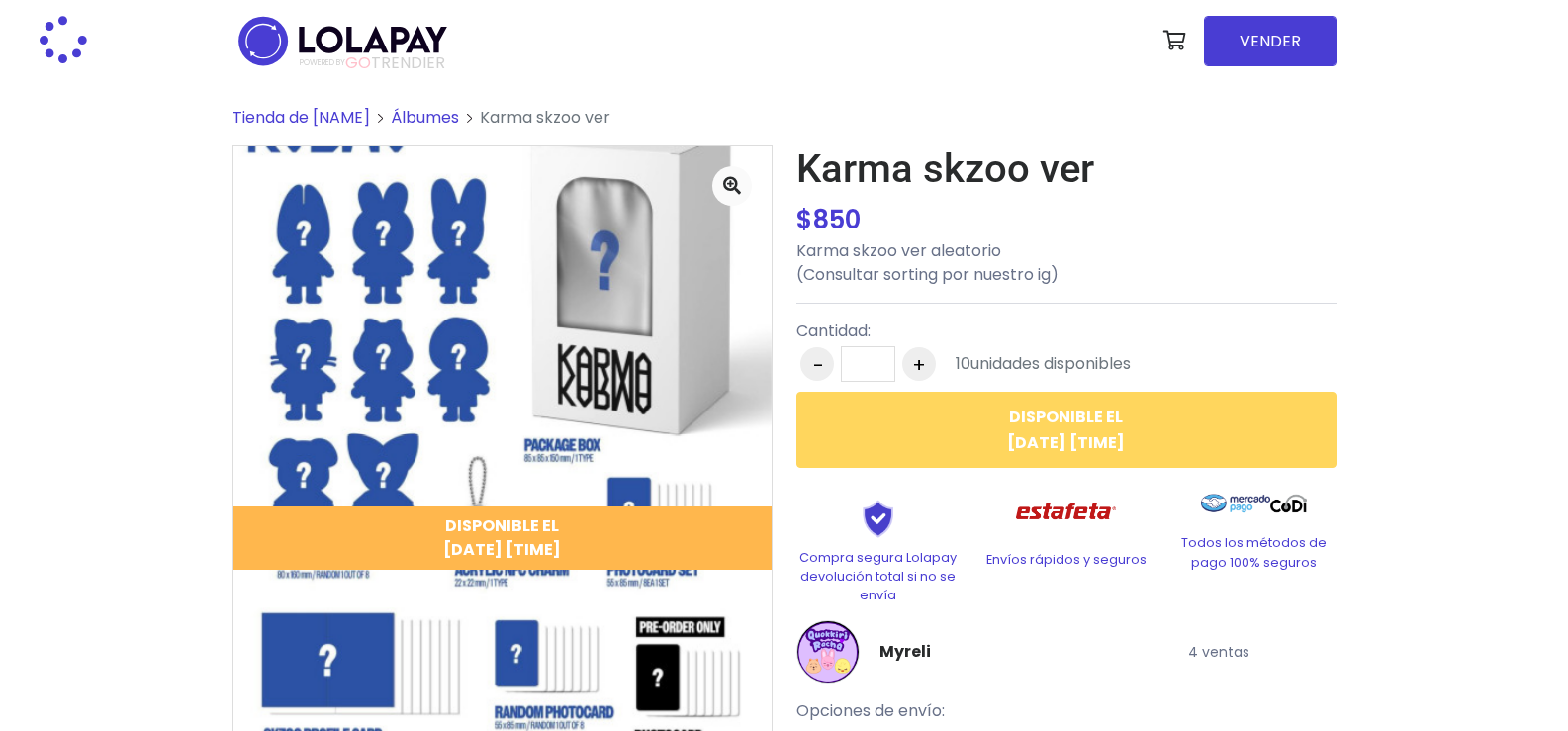 scroll, scrollTop: 0, scrollLeft: 0, axis: both 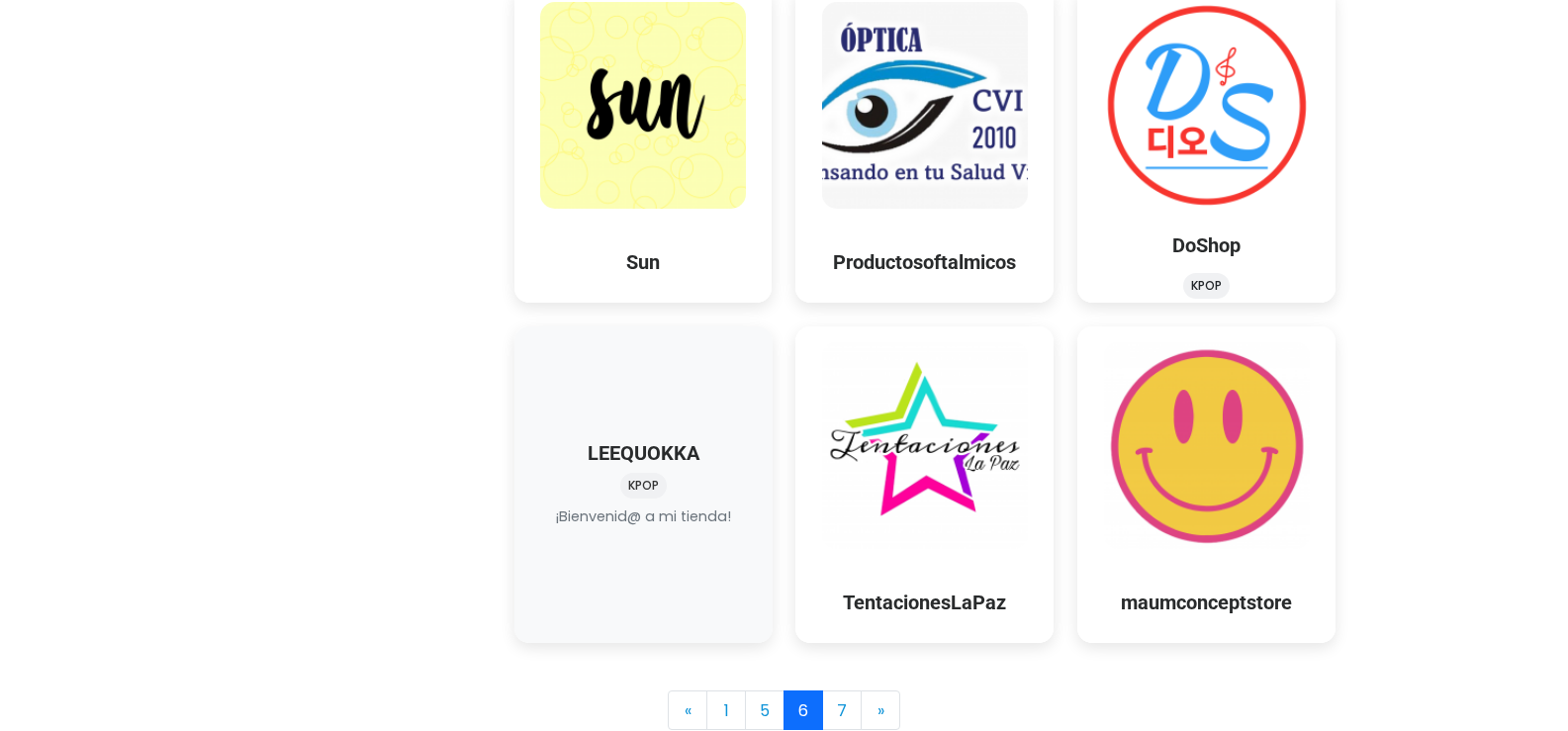 click at bounding box center (643, 528) 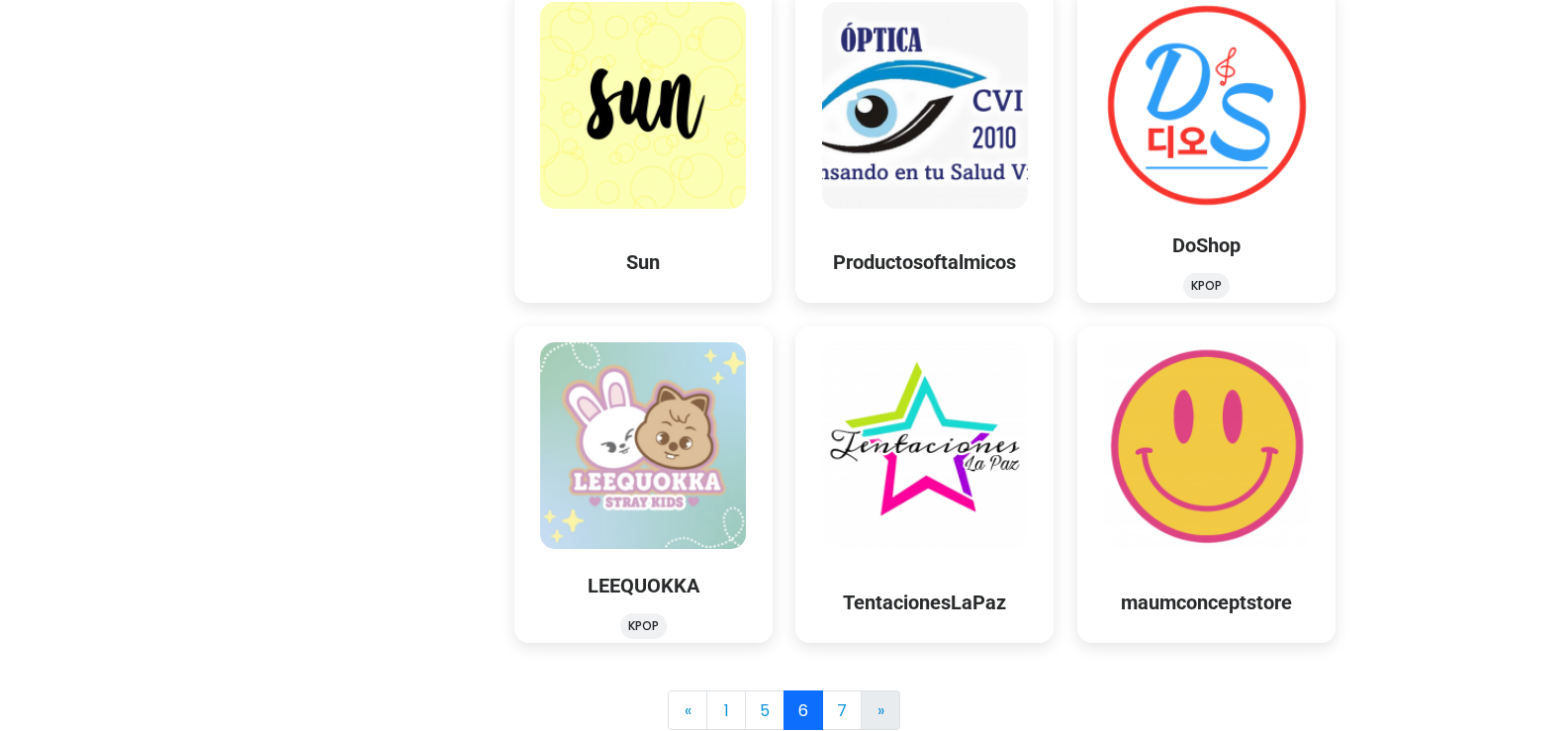 click on "»
Next" at bounding box center [880, 710] 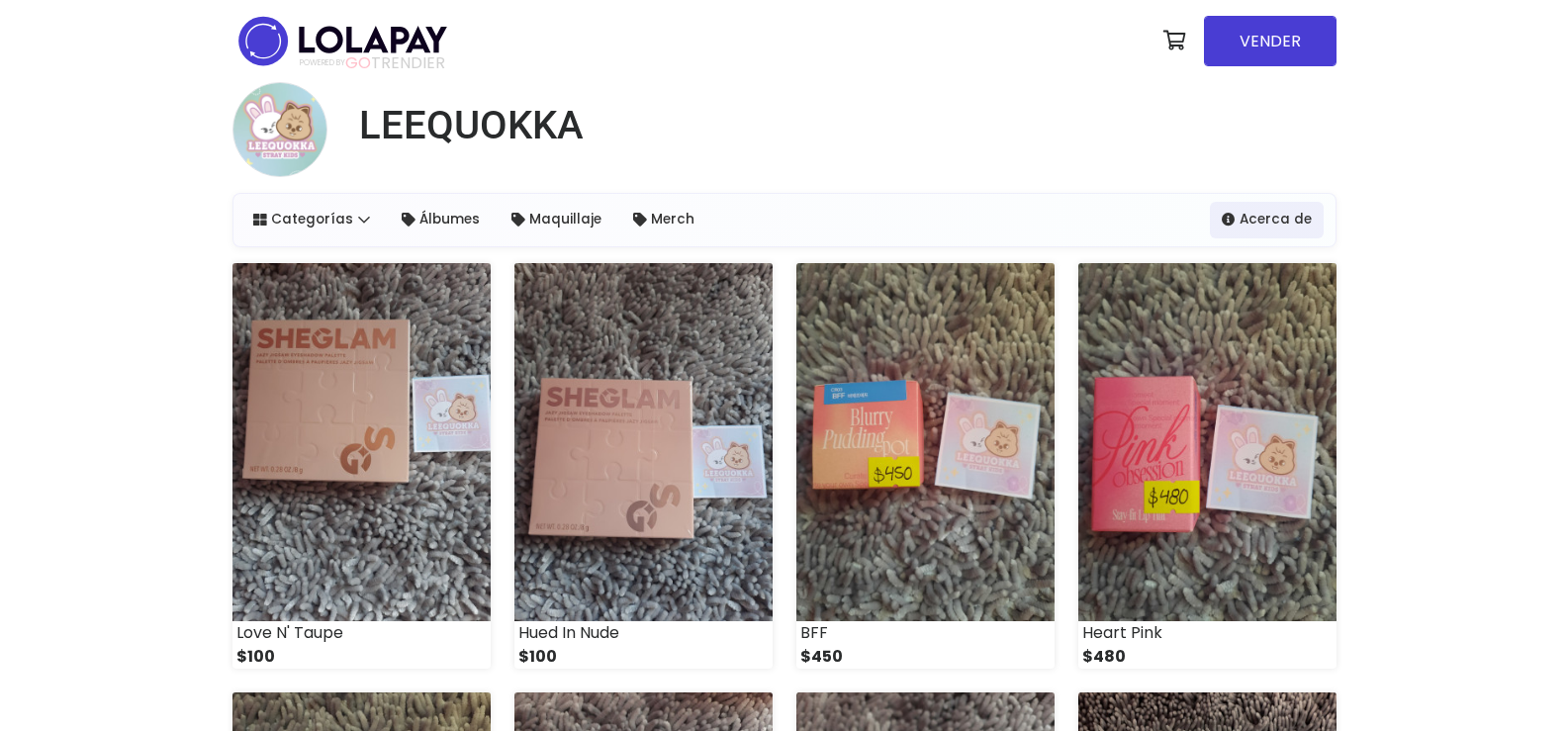 scroll, scrollTop: 0, scrollLeft: 0, axis: both 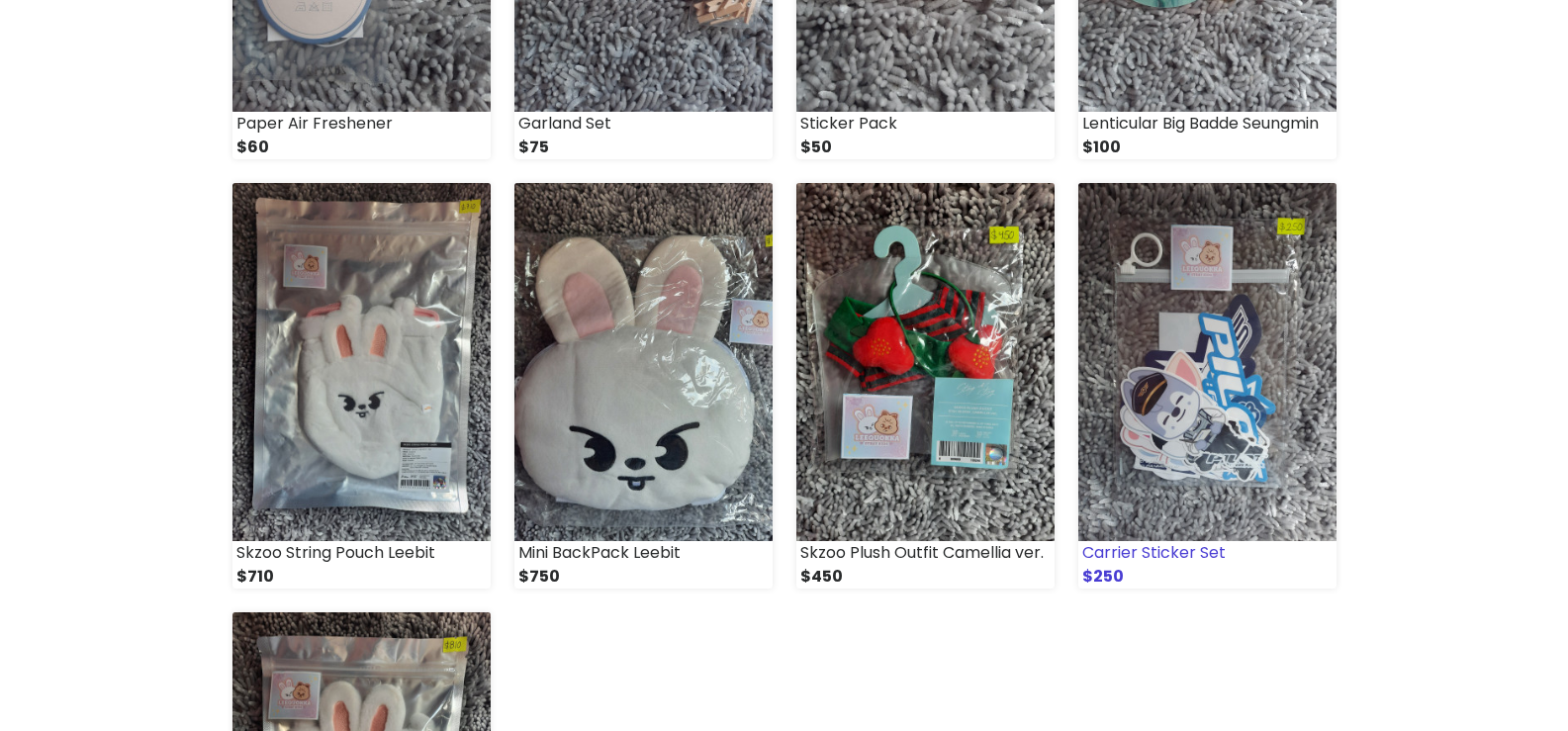 click at bounding box center (1207, 362) 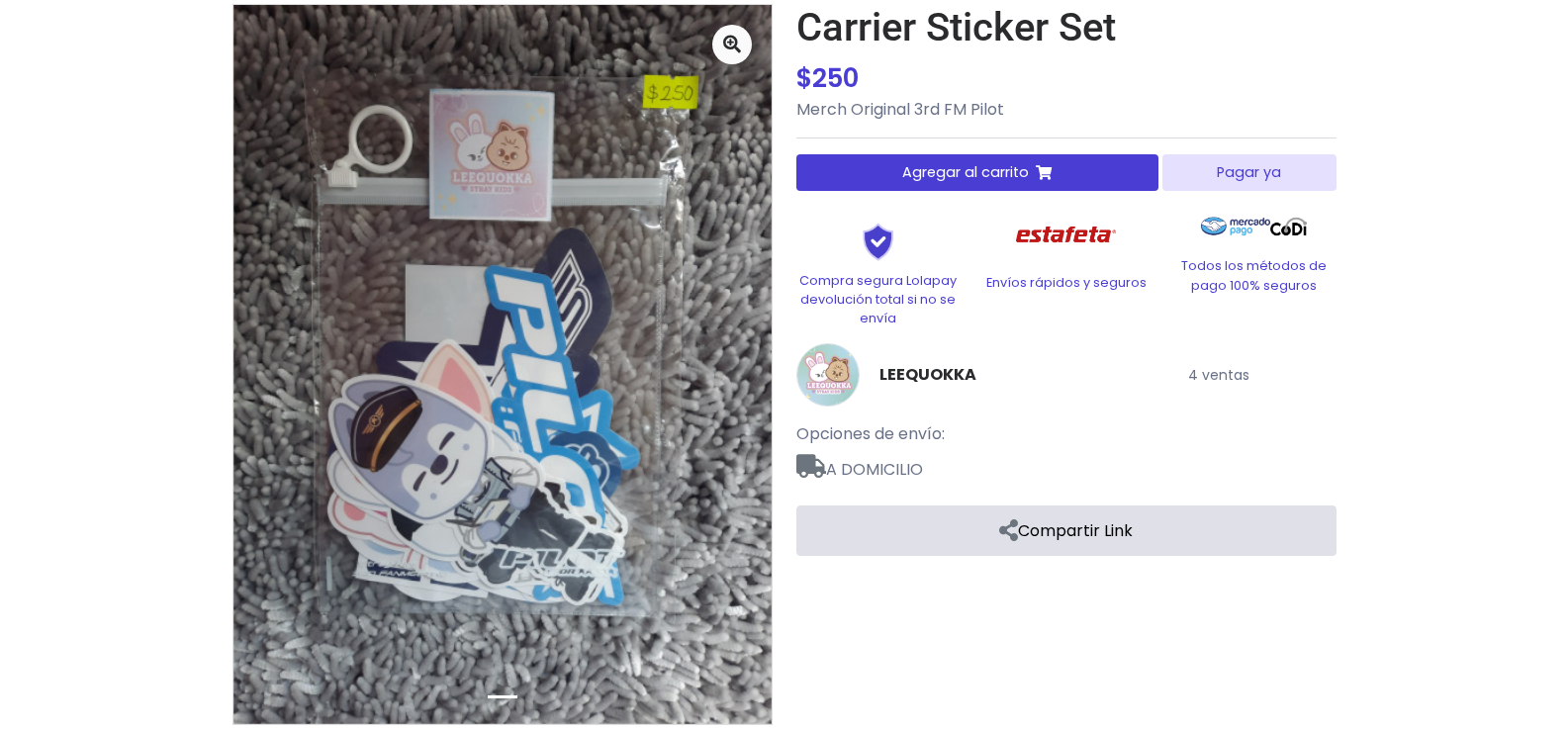 scroll, scrollTop: 198, scrollLeft: 0, axis: vertical 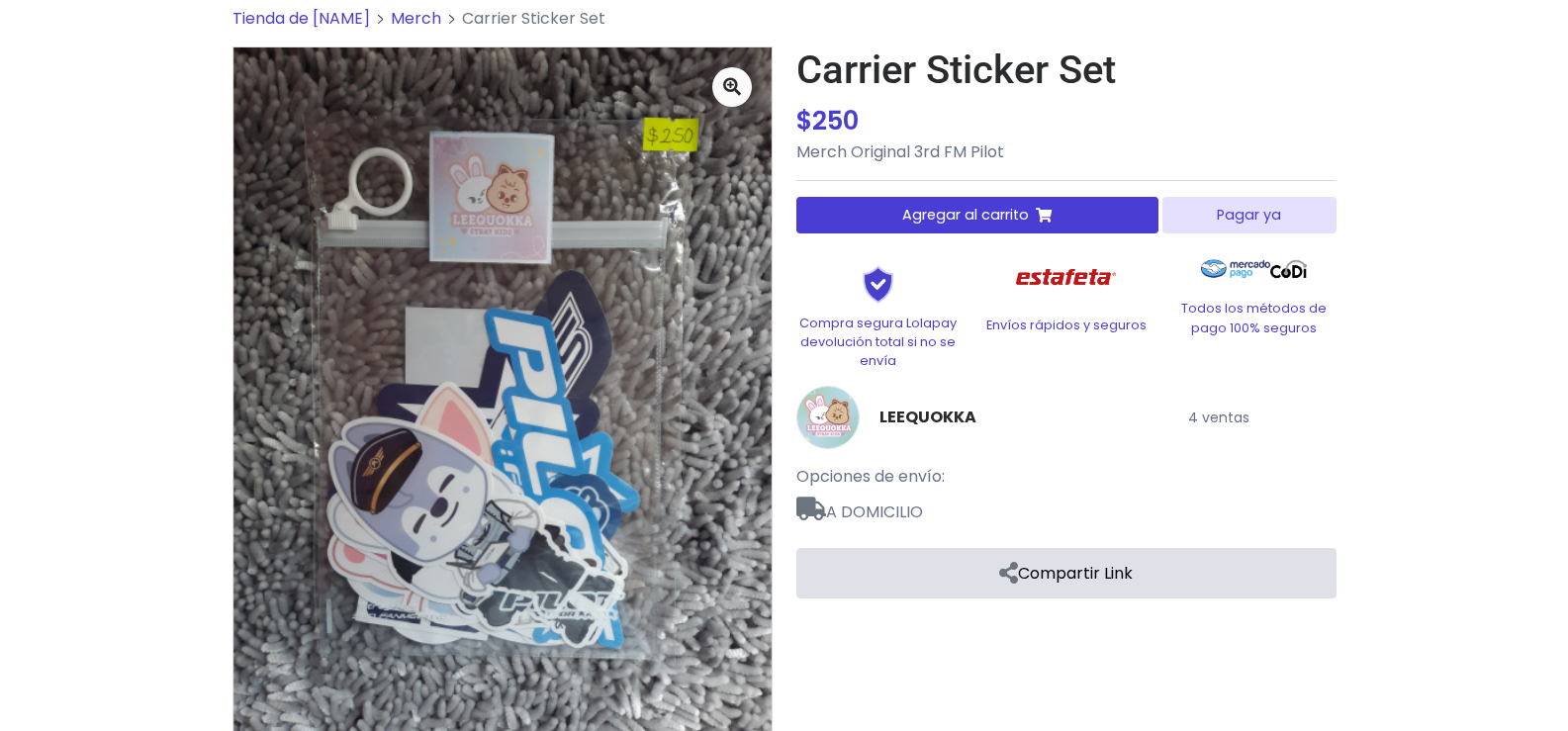 click at bounding box center [503, 407] 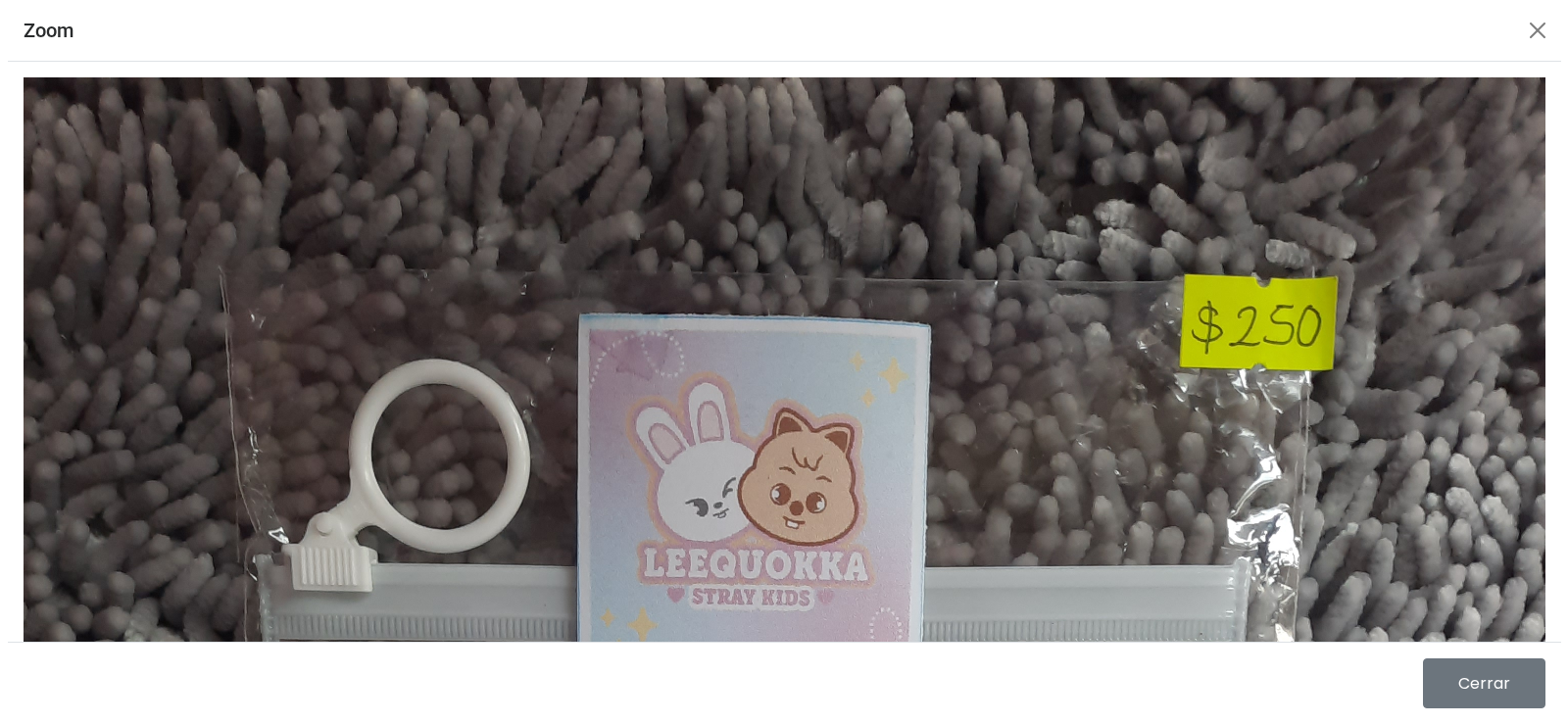 scroll, scrollTop: 0, scrollLeft: 0, axis: both 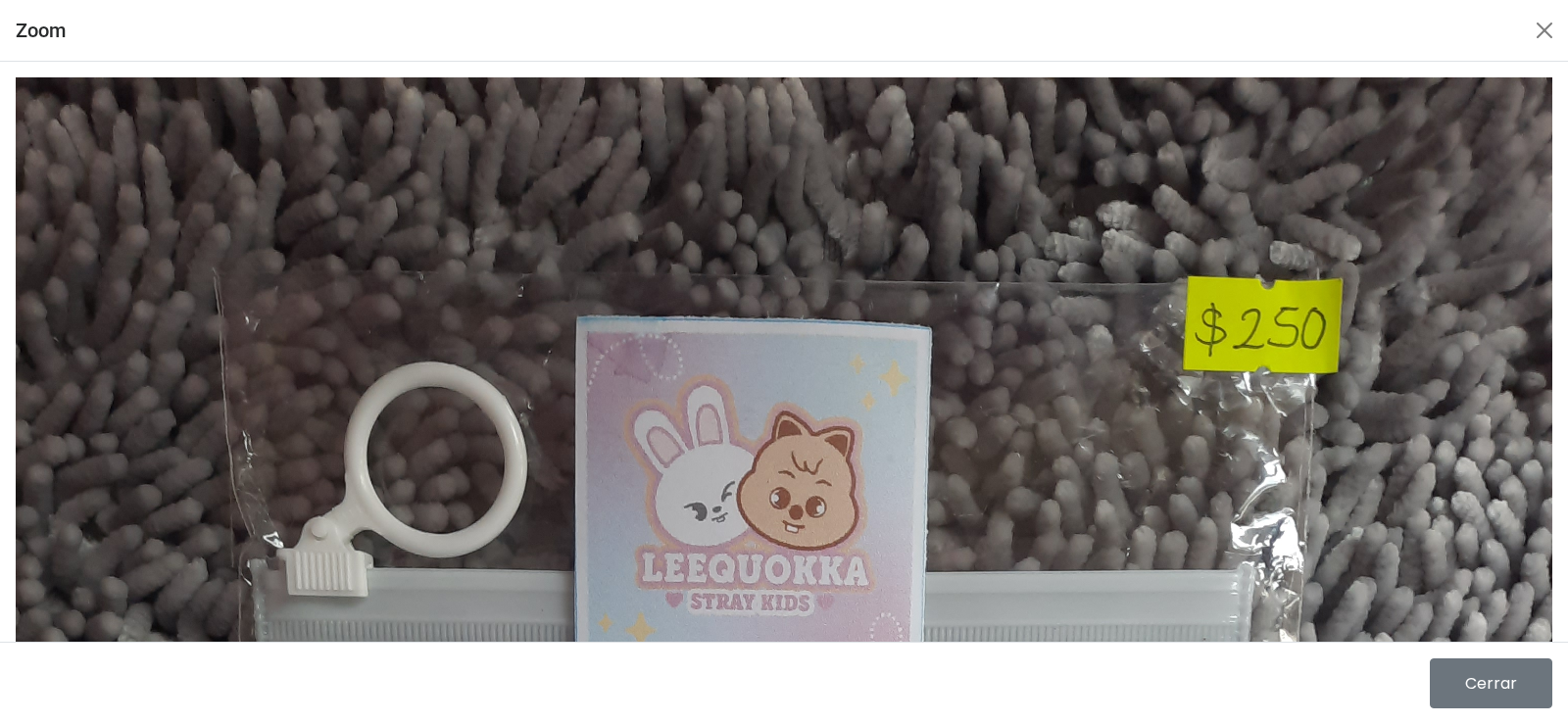 drag, startPoint x: 744, startPoint y: 460, endPoint x: 759, endPoint y: 251, distance: 209.53759 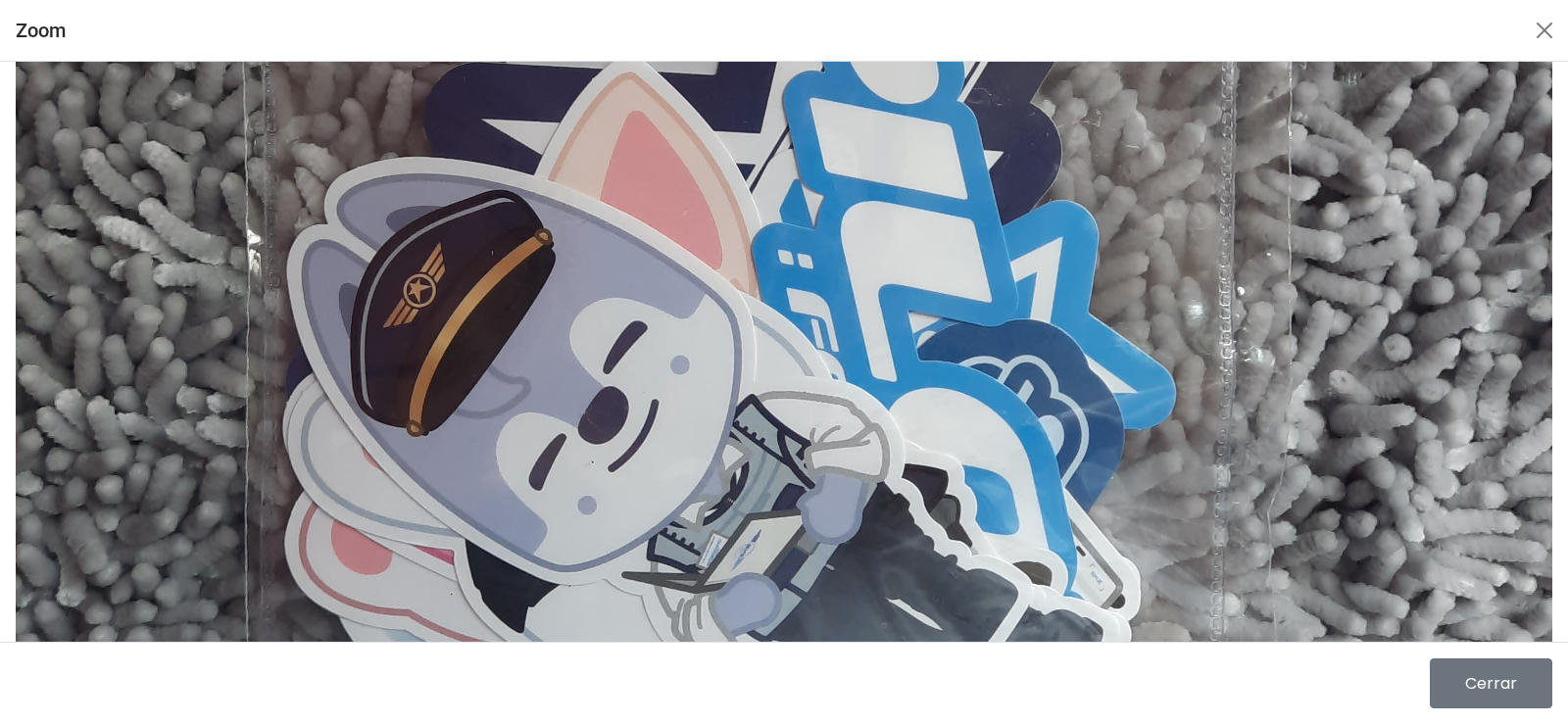 scroll, scrollTop: 957, scrollLeft: 0, axis: vertical 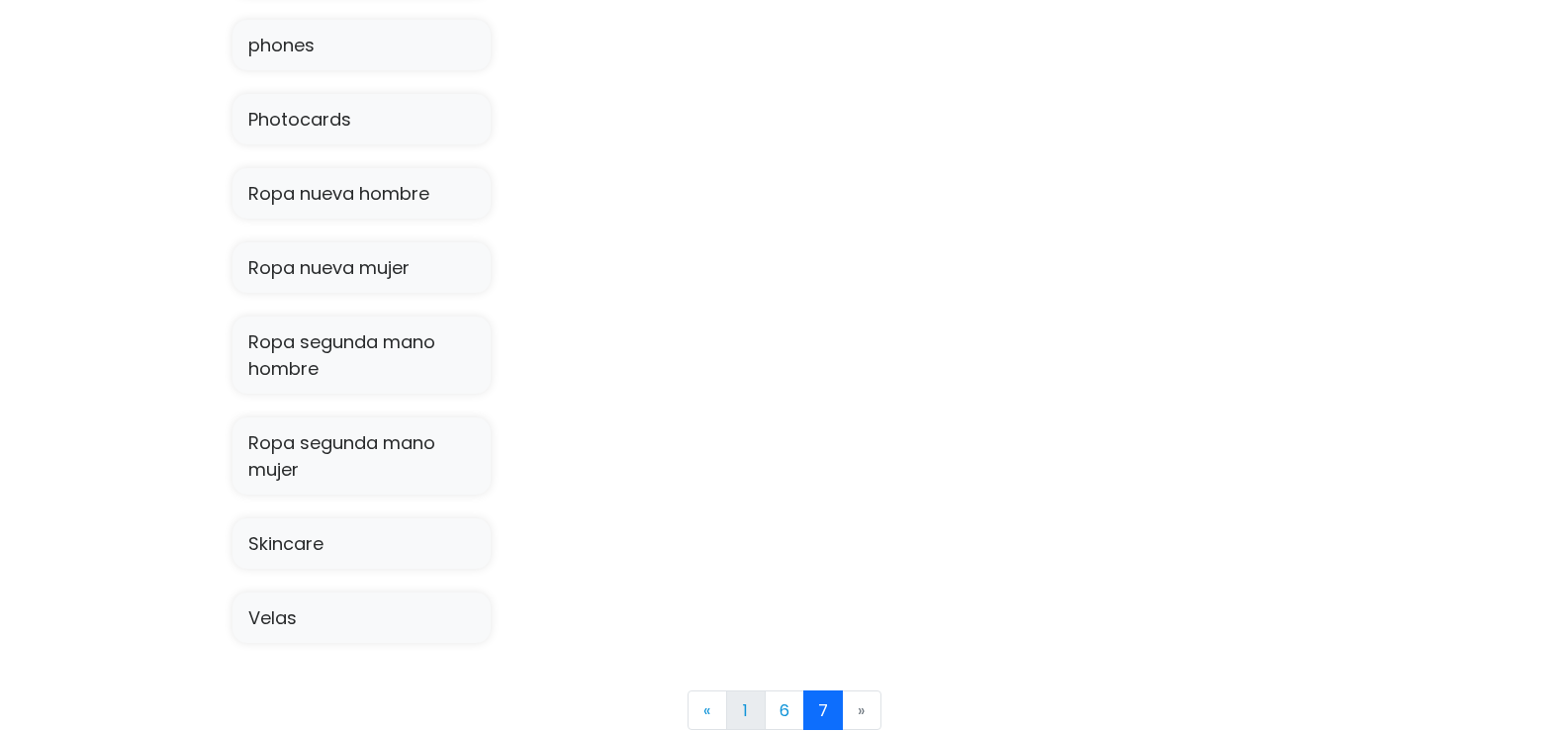 click on "1" at bounding box center (746, 710) 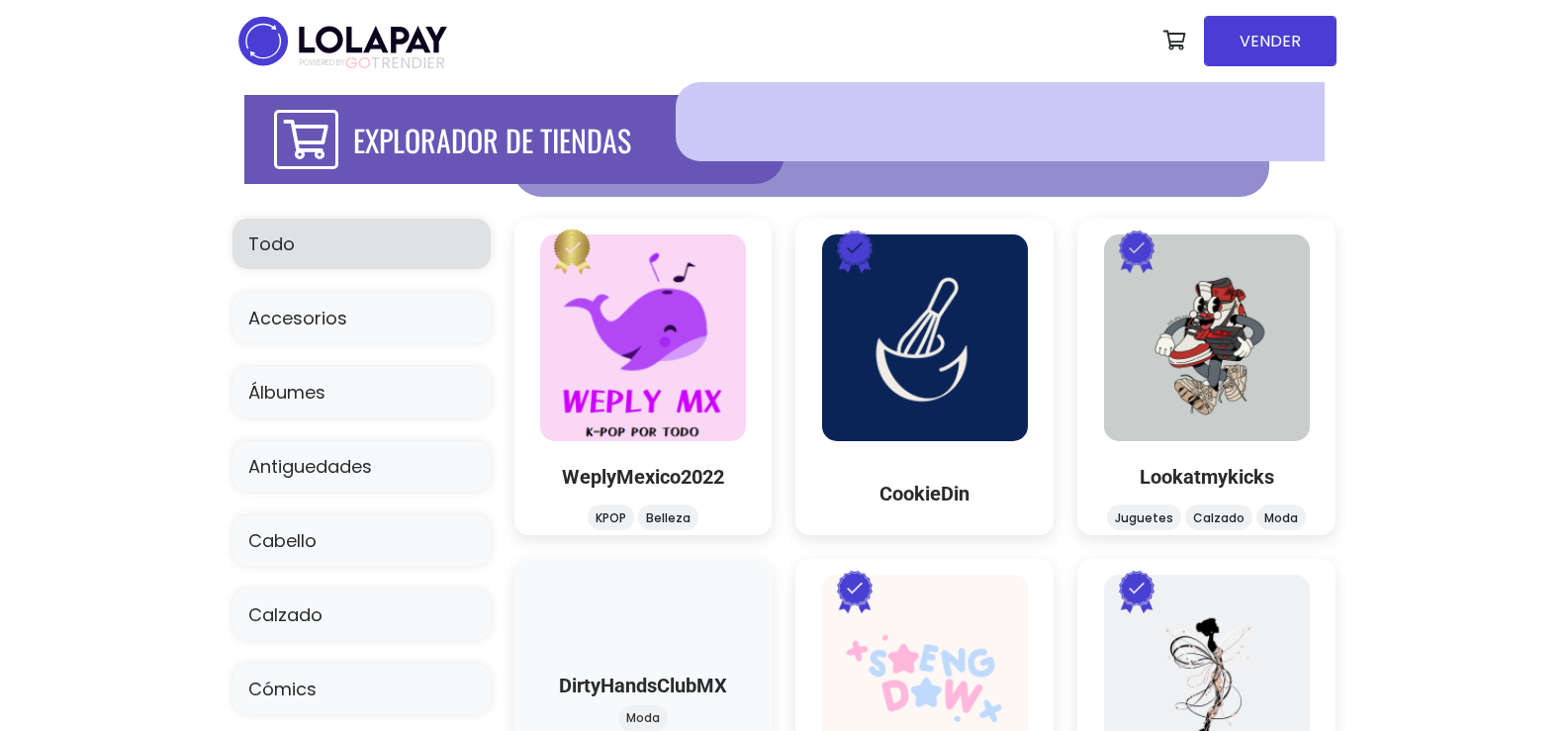 scroll, scrollTop: 0, scrollLeft: 0, axis: both 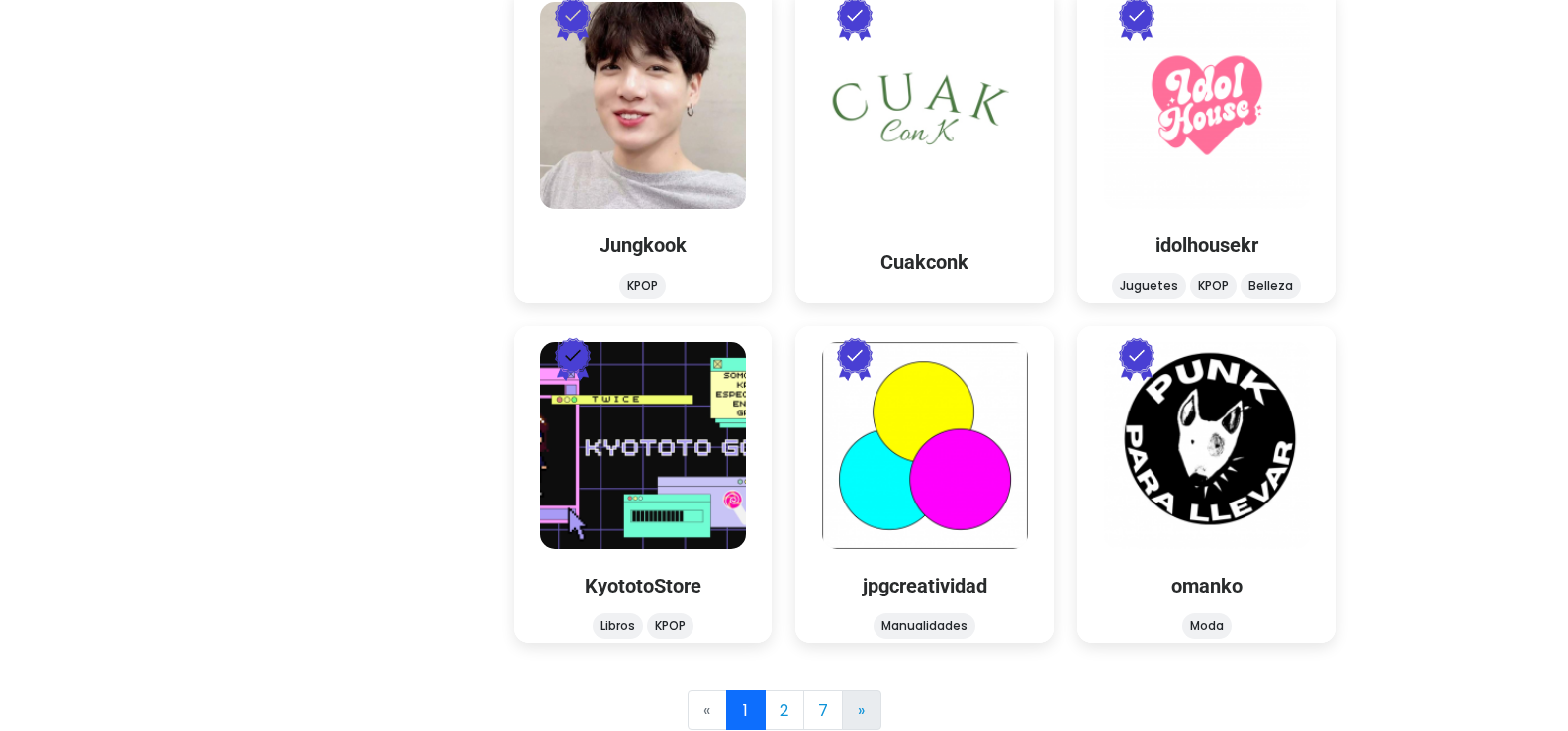 click on "»
Next" at bounding box center (862, 710) 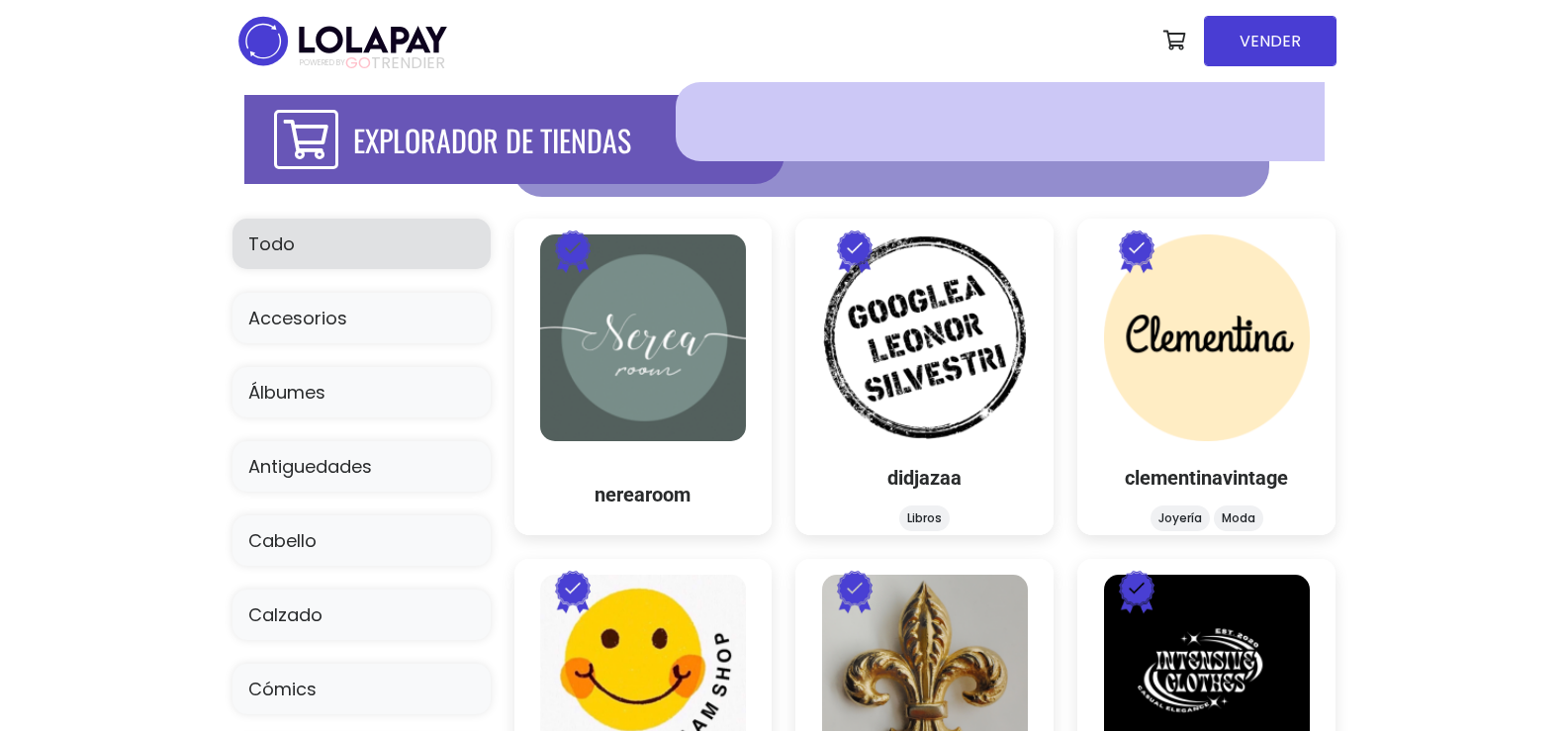 scroll, scrollTop: 0, scrollLeft: 0, axis: both 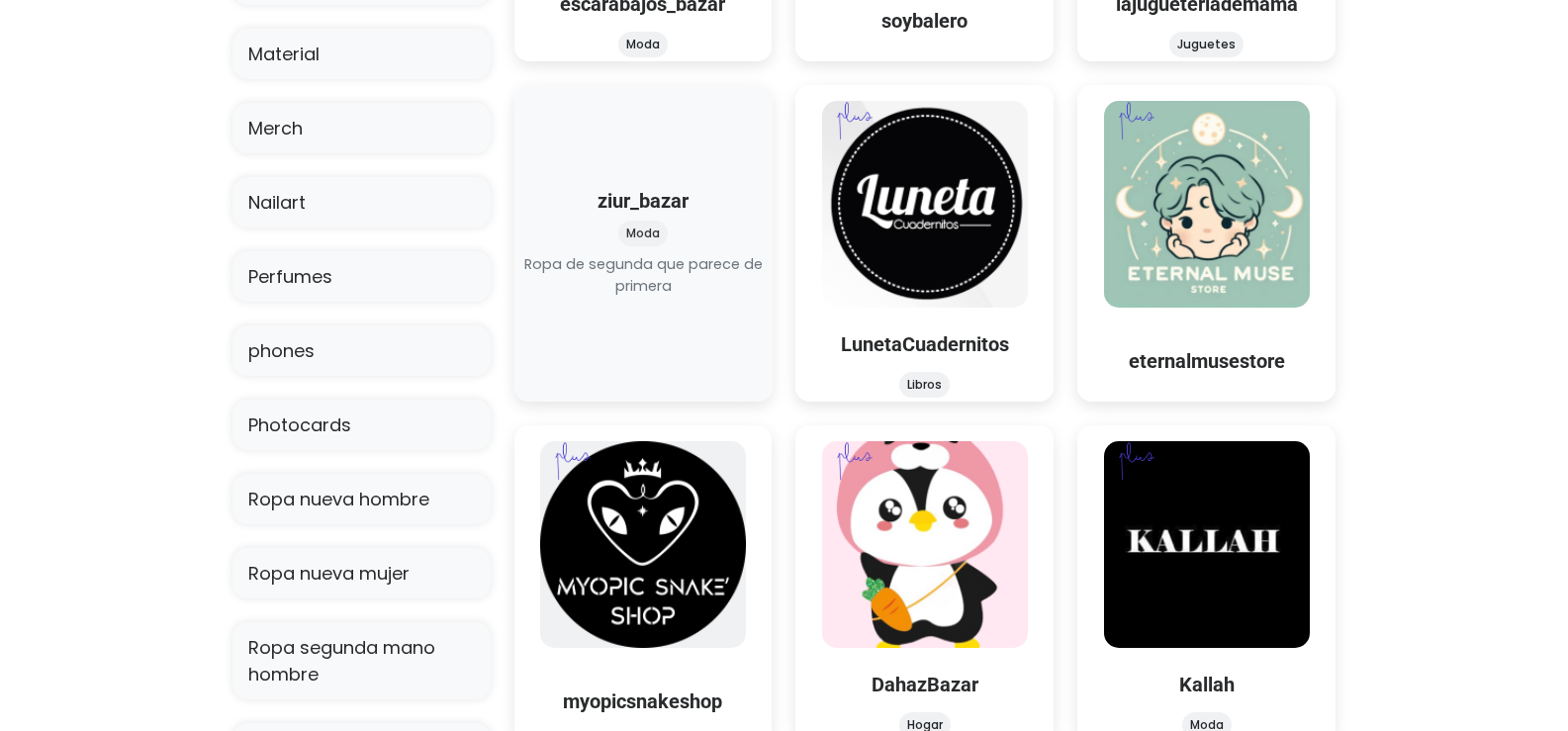 click on "ziur_bazar
Moda
ziur_bazar
Moda" at bounding box center (643, 243) 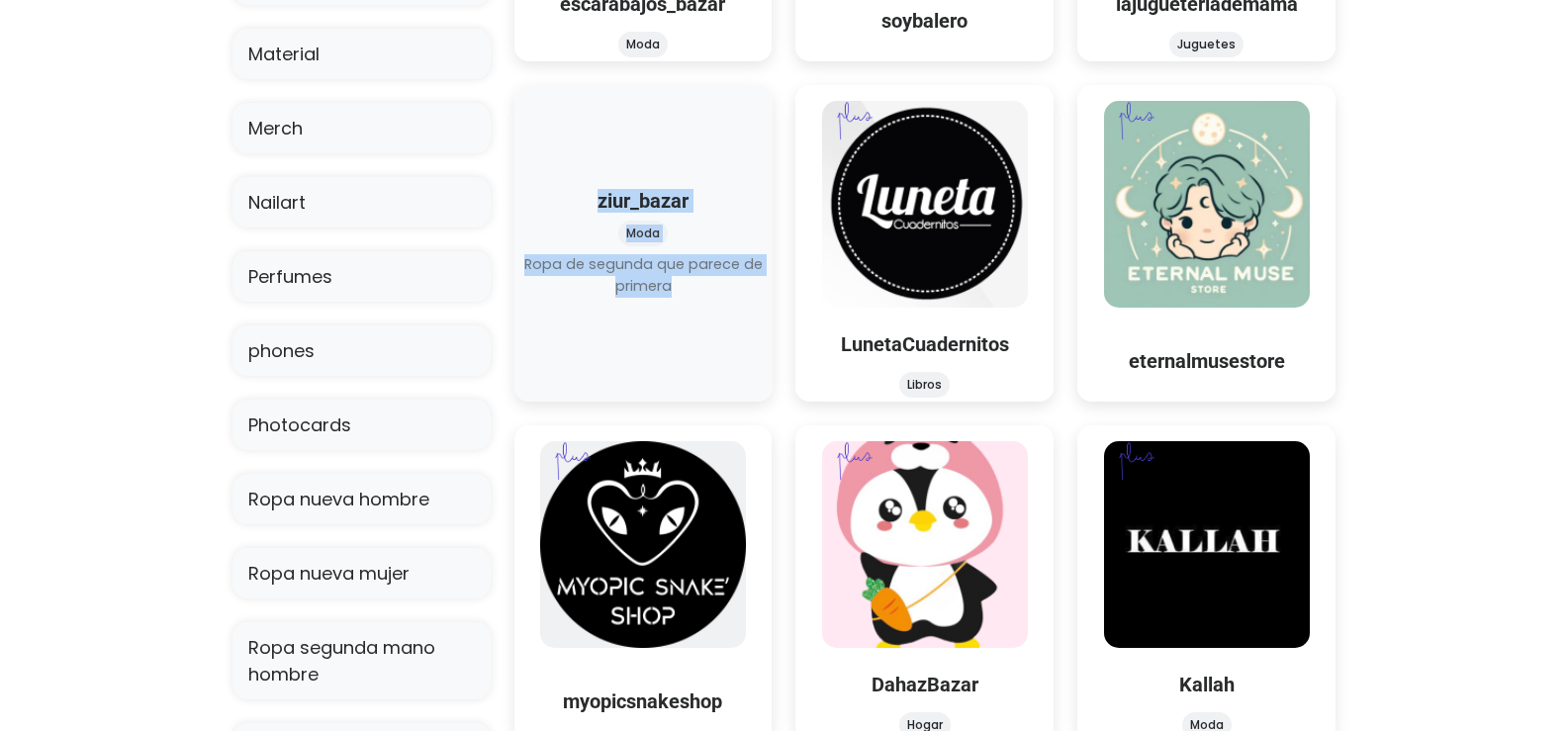 click at bounding box center (643, 298) 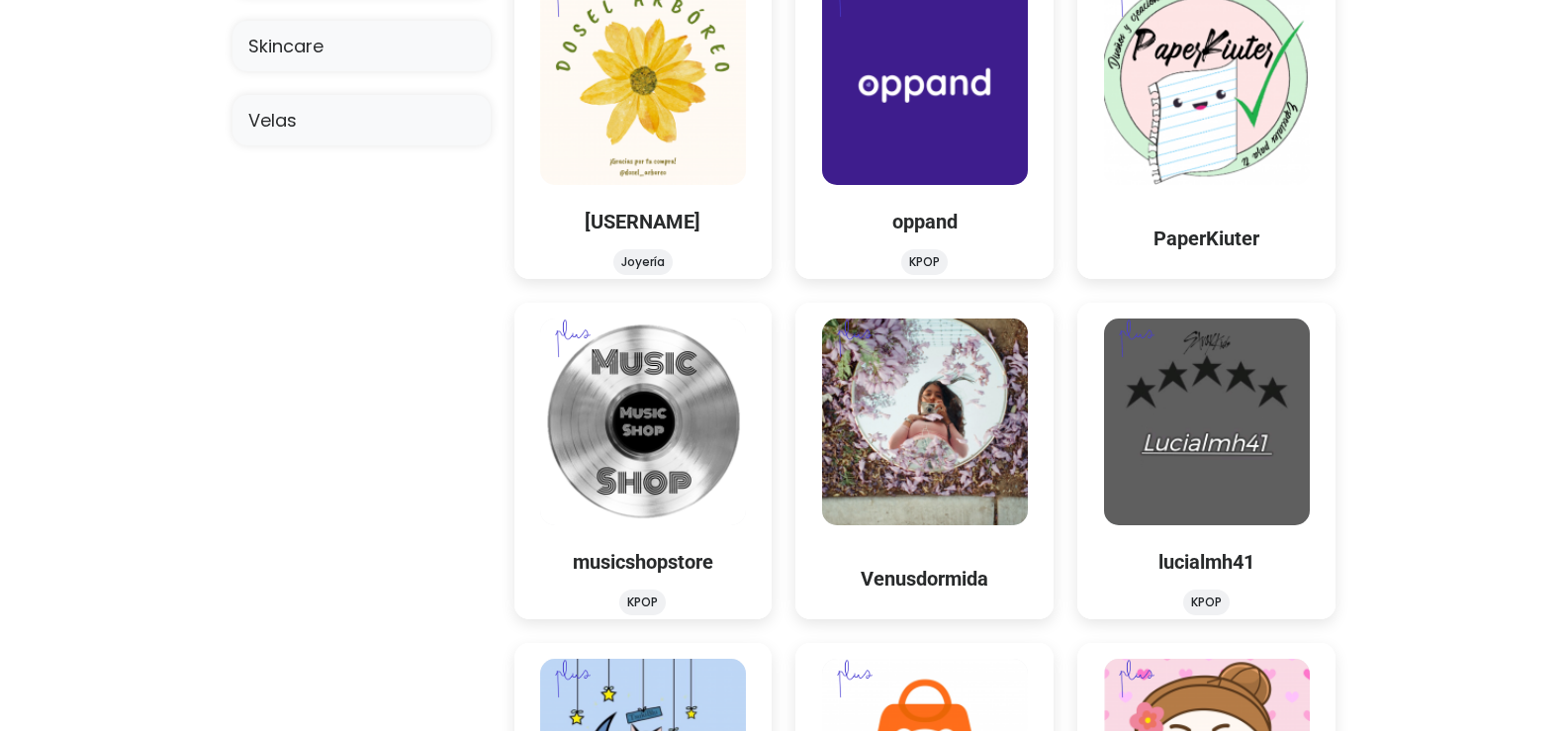 scroll, scrollTop: 2274, scrollLeft: 0, axis: vertical 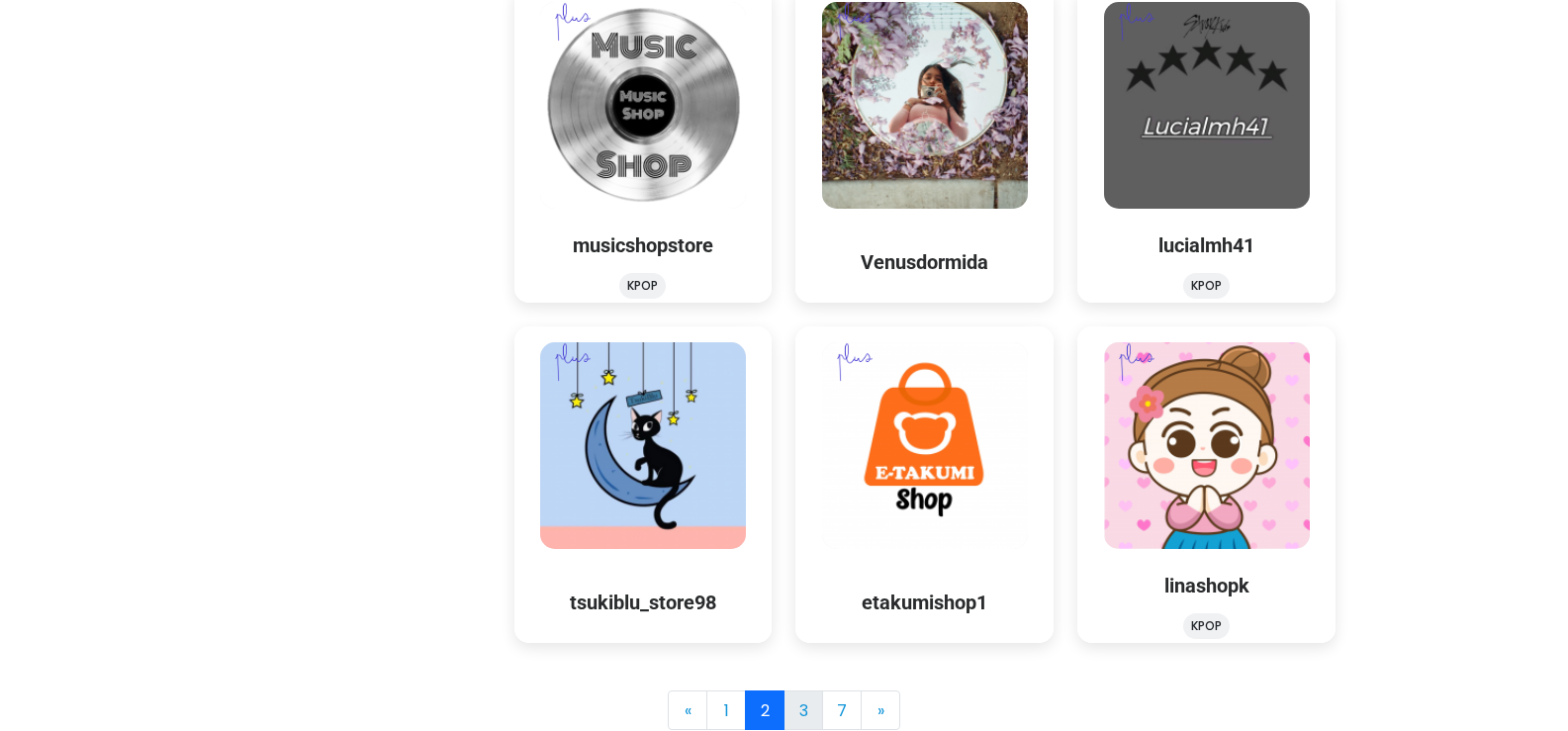 click on "3" at bounding box center [803, 710] 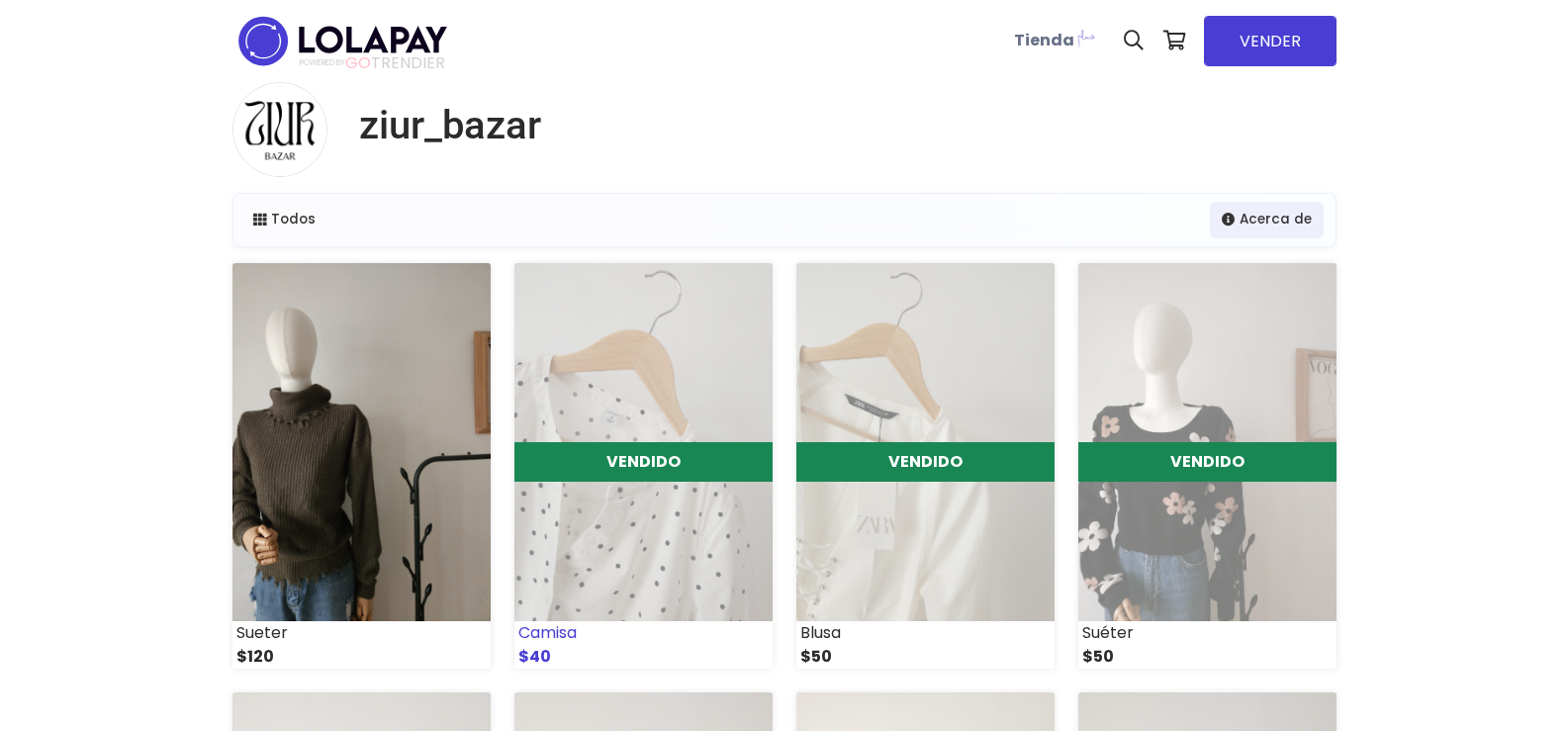 scroll, scrollTop: 0, scrollLeft: 0, axis: both 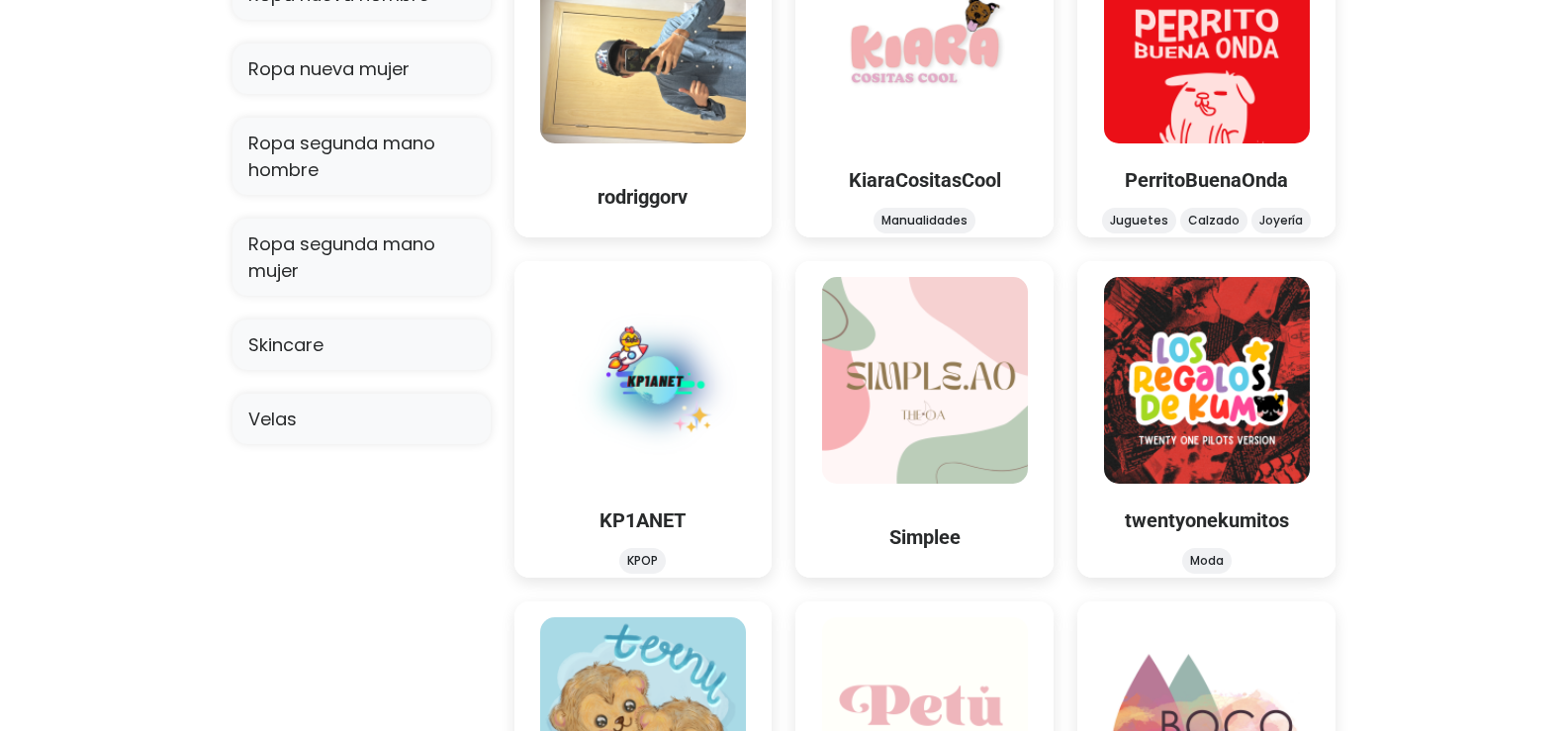 click on "EXPLORADOR DE TIENDAS
Todas las categorías
Todo
Accesorios
Álbumes
Antiguedades
Cabello
Calzado
Cómics
Crochet
Decoración
Joyería" at bounding box center (784, -116) 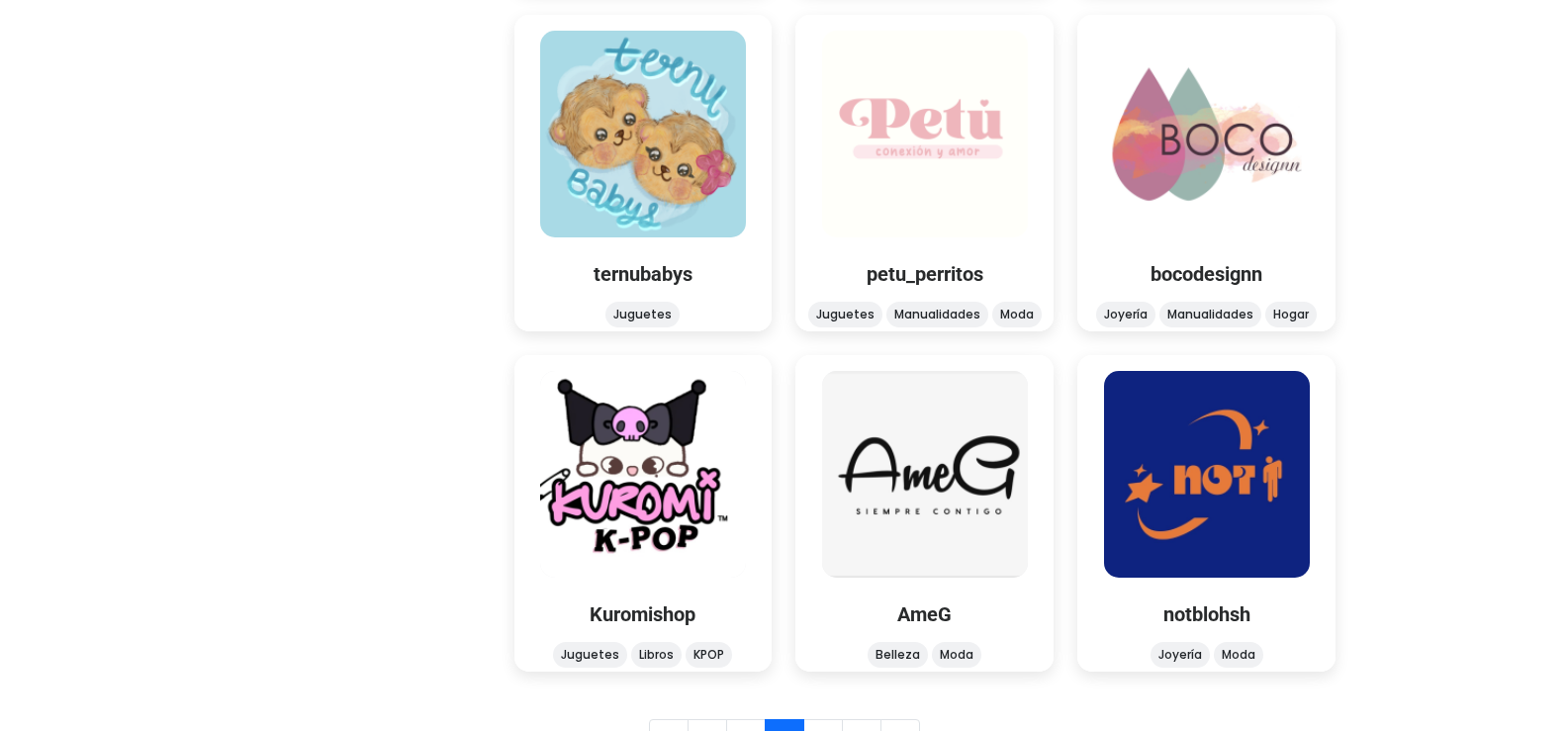 scroll, scrollTop: 2274, scrollLeft: 0, axis: vertical 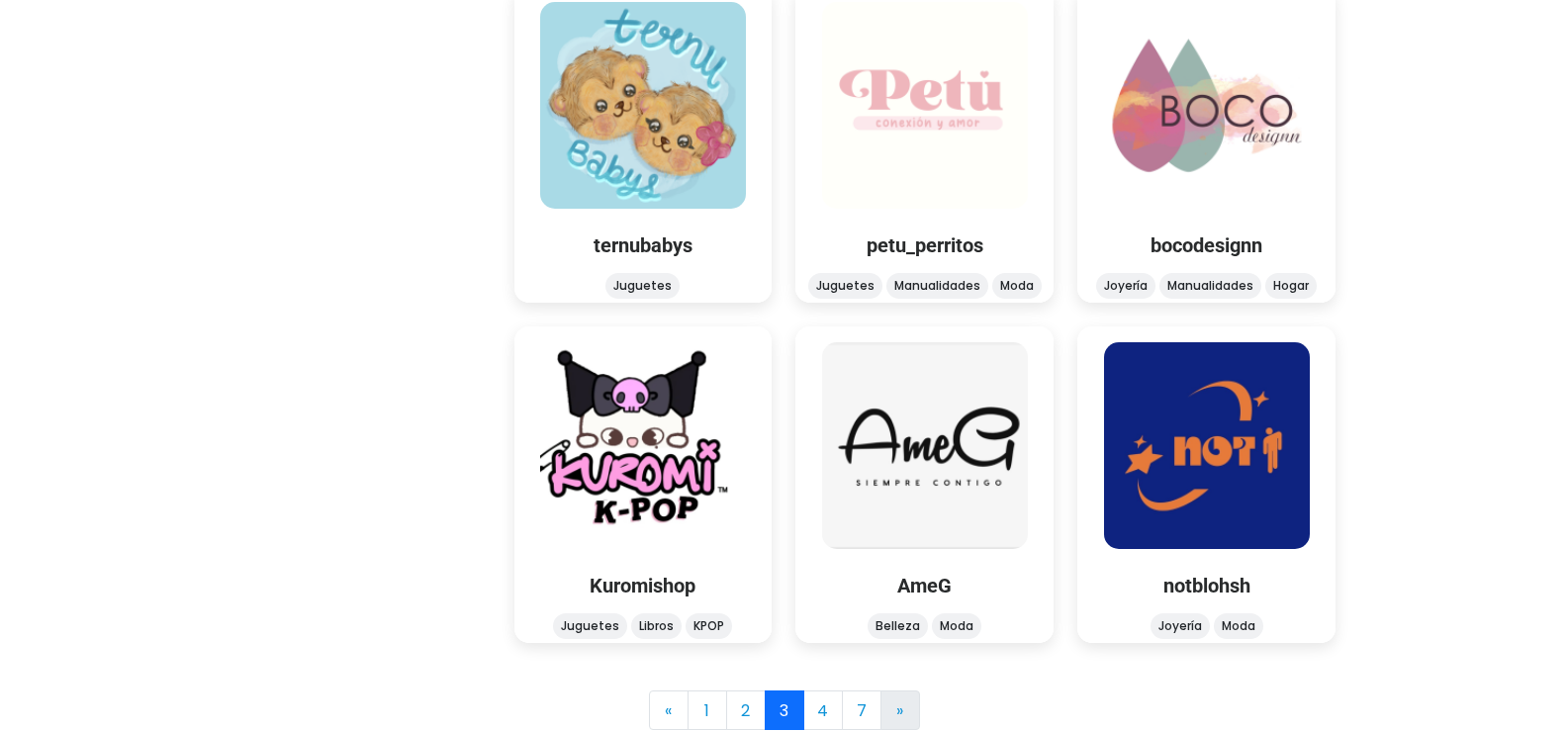 drag, startPoint x: 910, startPoint y: 712, endPoint x: 961, endPoint y: 728, distance: 53.450912 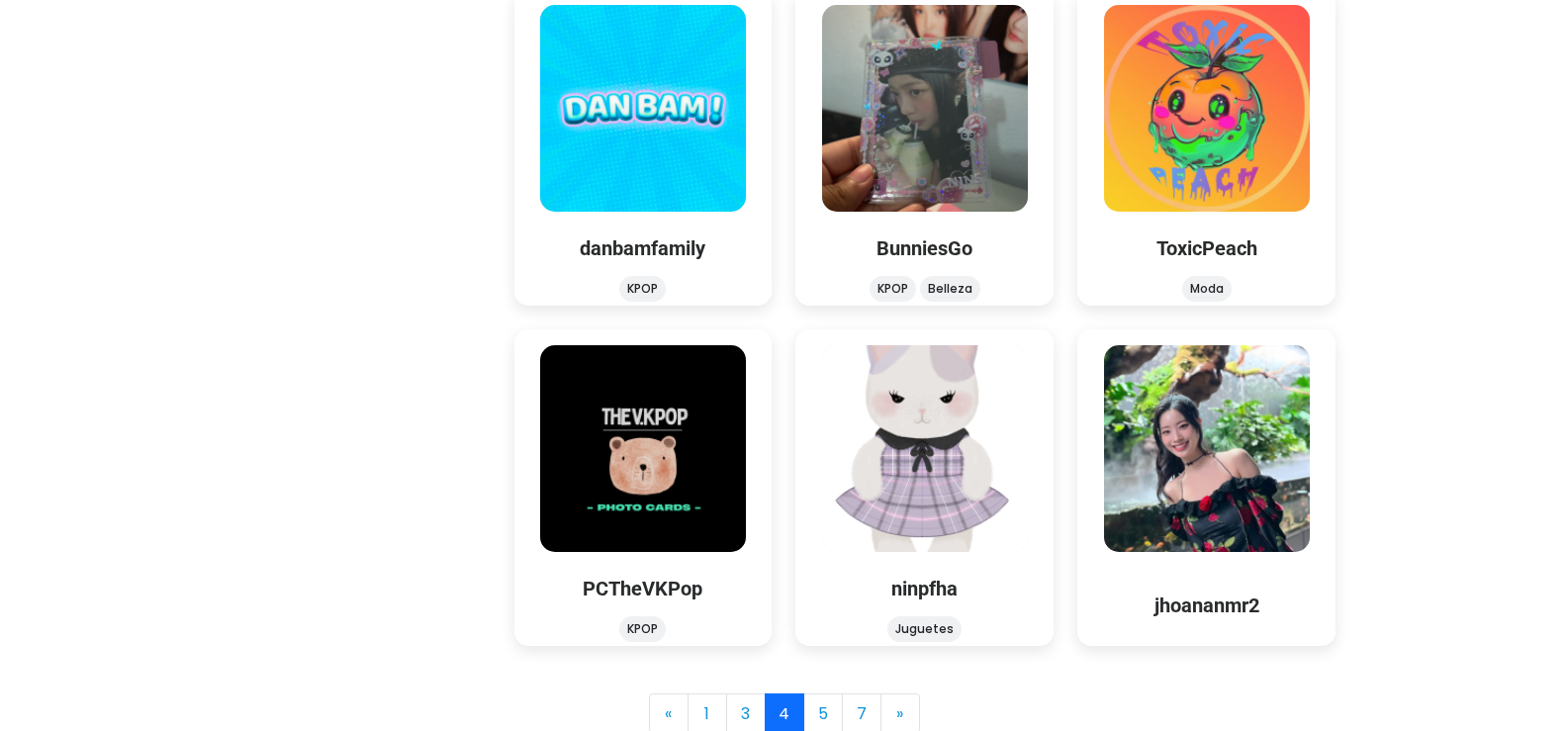 scroll, scrollTop: 2274, scrollLeft: 0, axis: vertical 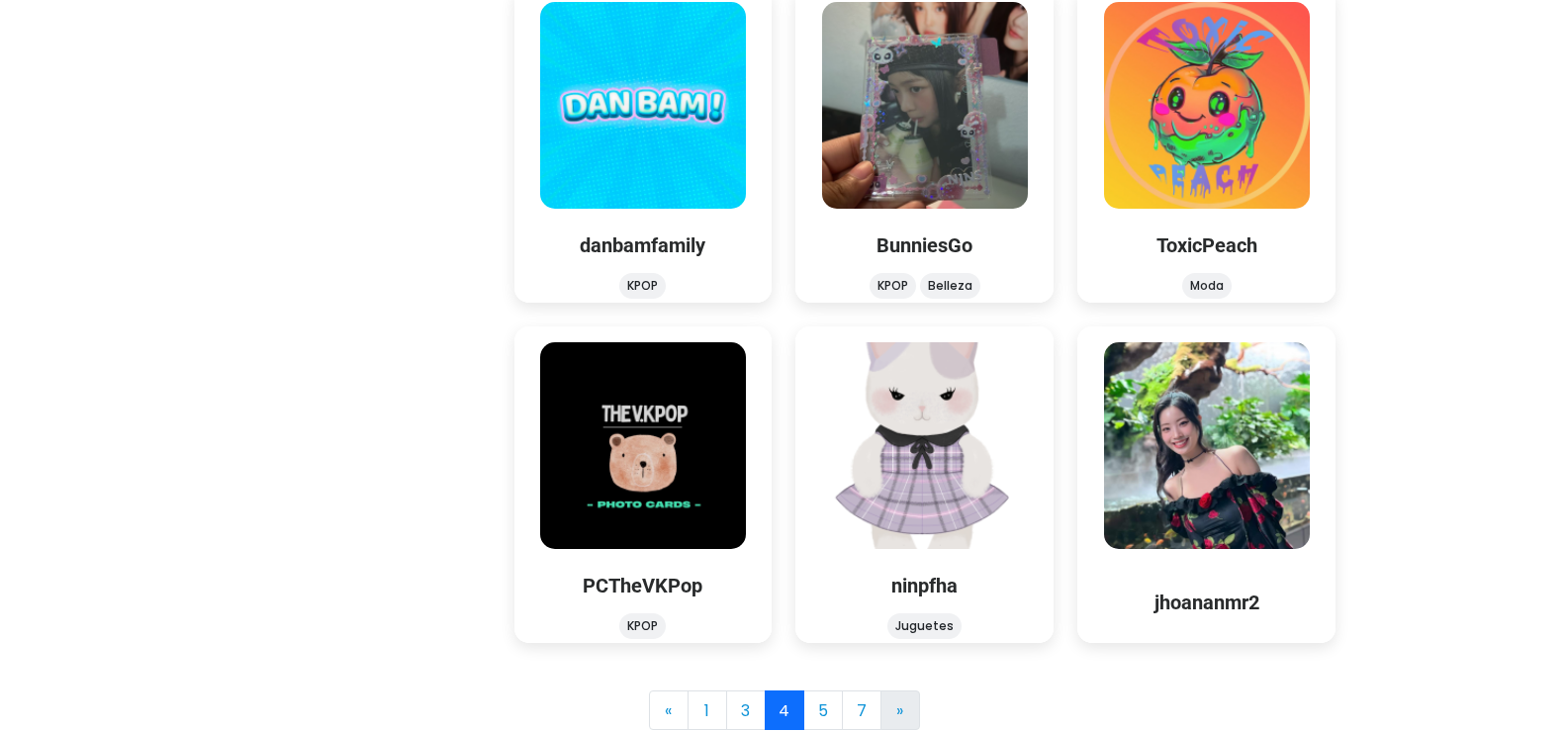 click on "»
Next" at bounding box center (900, 710) 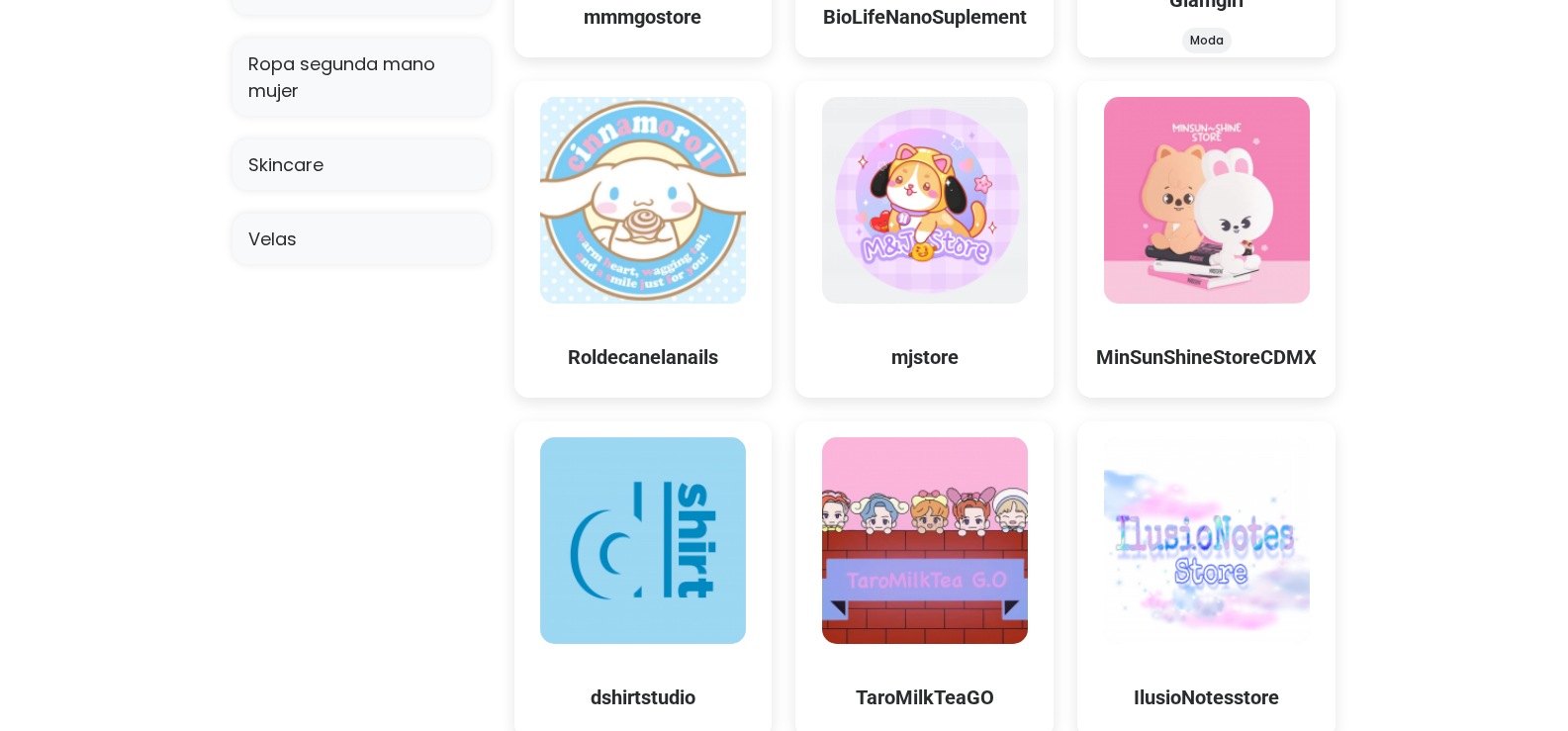 scroll, scrollTop: 1860, scrollLeft: 0, axis: vertical 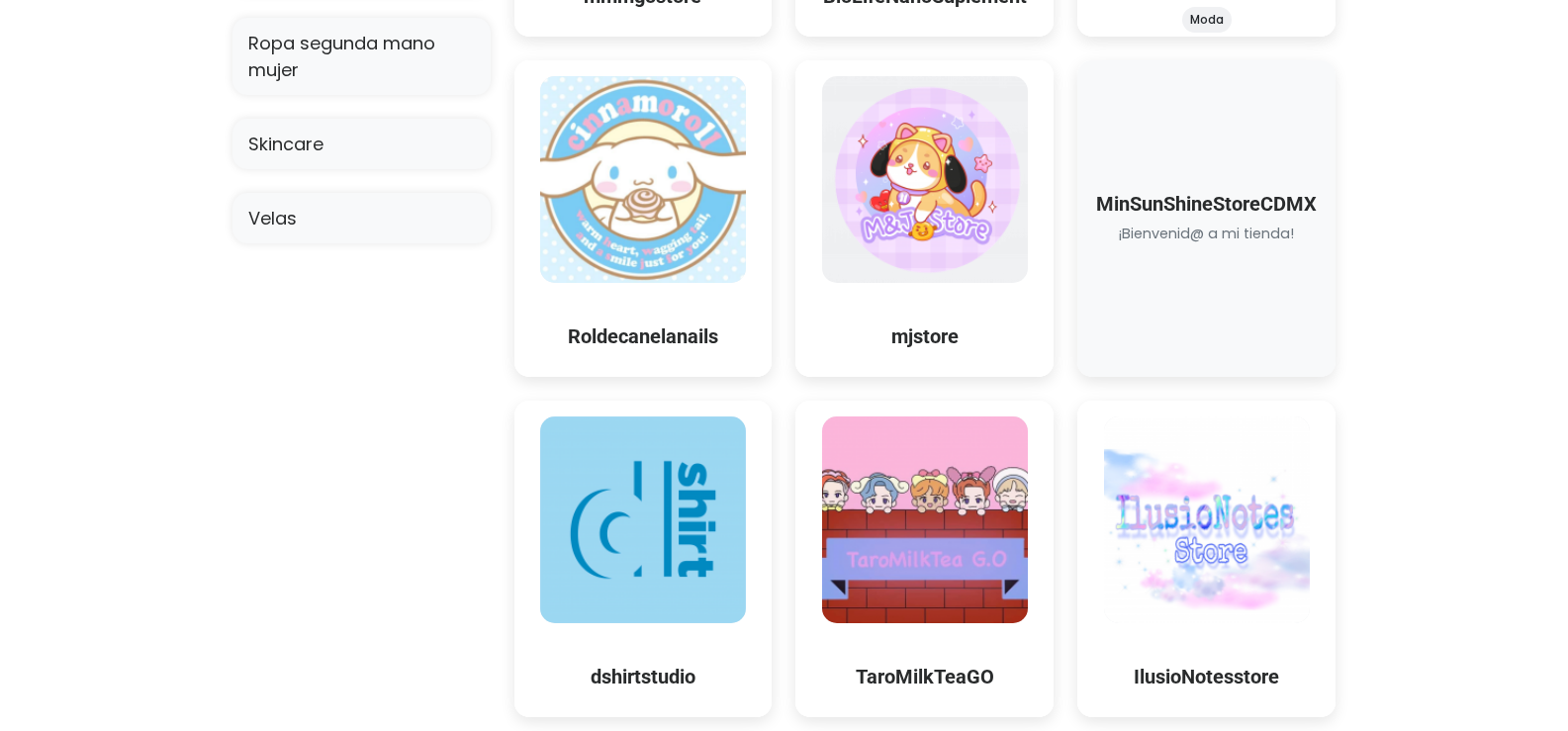 click at bounding box center [1207, 179] 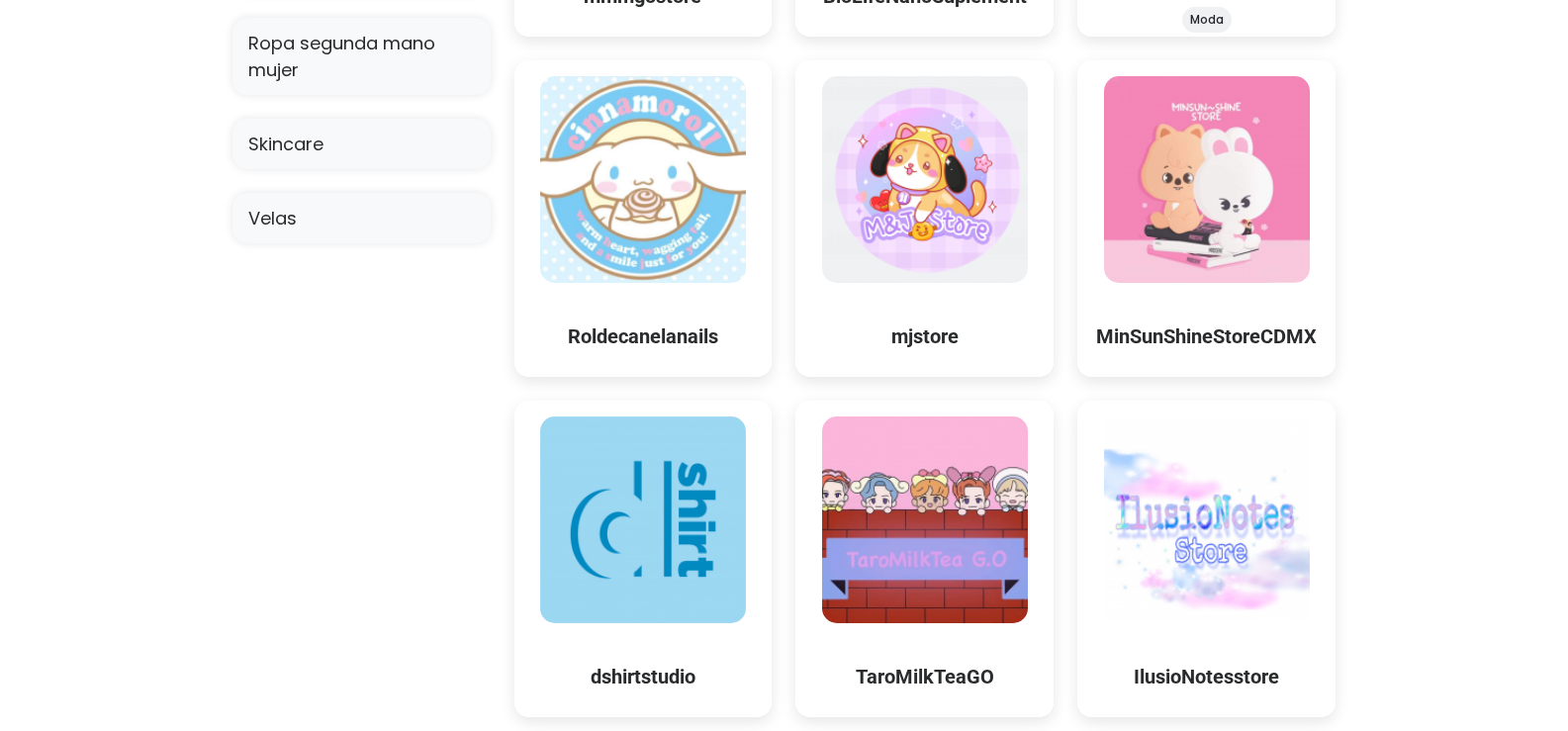 click on "EXPLORADOR DE TIENDAS
Todas las categorías
Todo
Accesorios
Álbumes
Antiguedades
Cabello
Calzado
Cómics
Crochet
Decoración
Joyería" at bounding box center (784, -317) 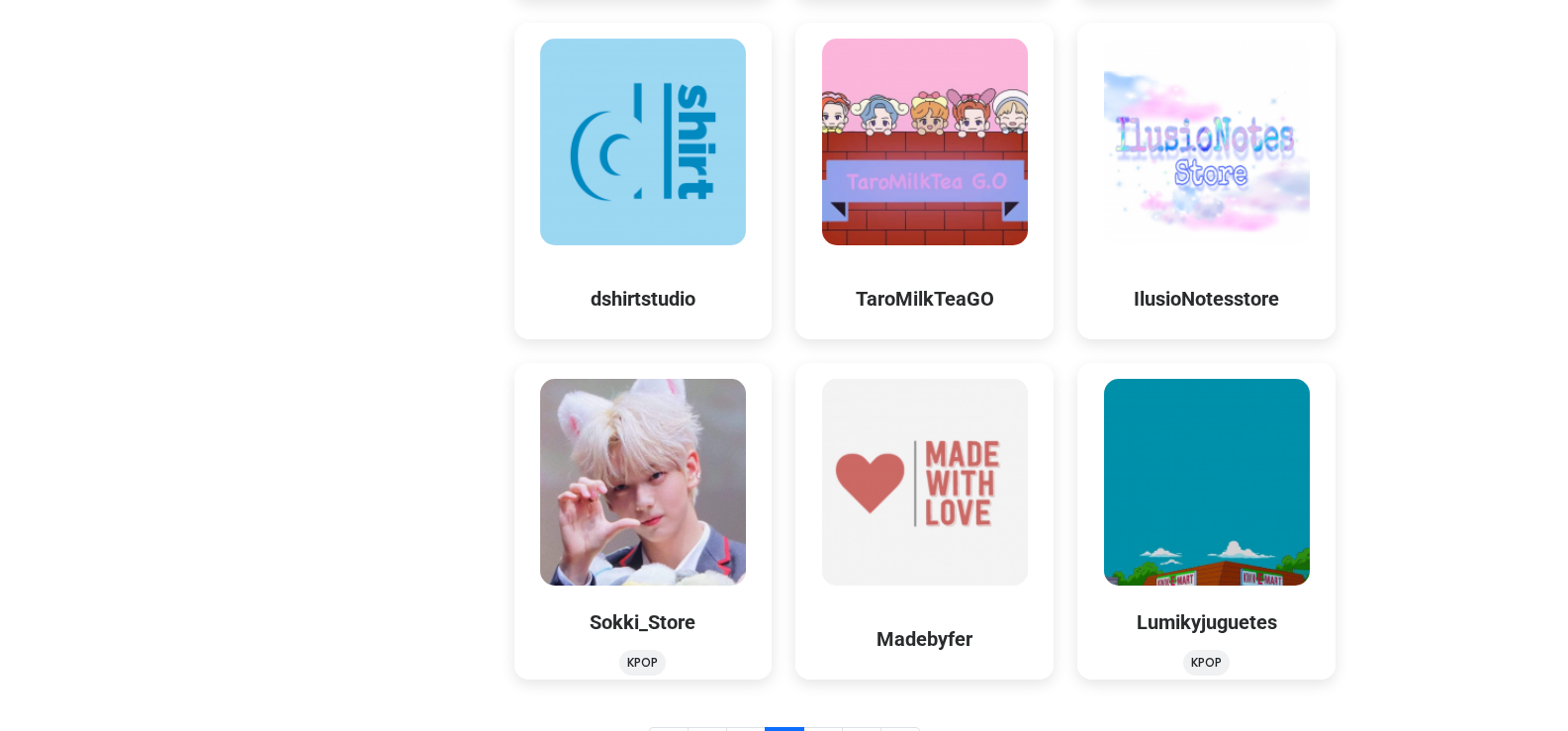 scroll, scrollTop: 2274, scrollLeft: 0, axis: vertical 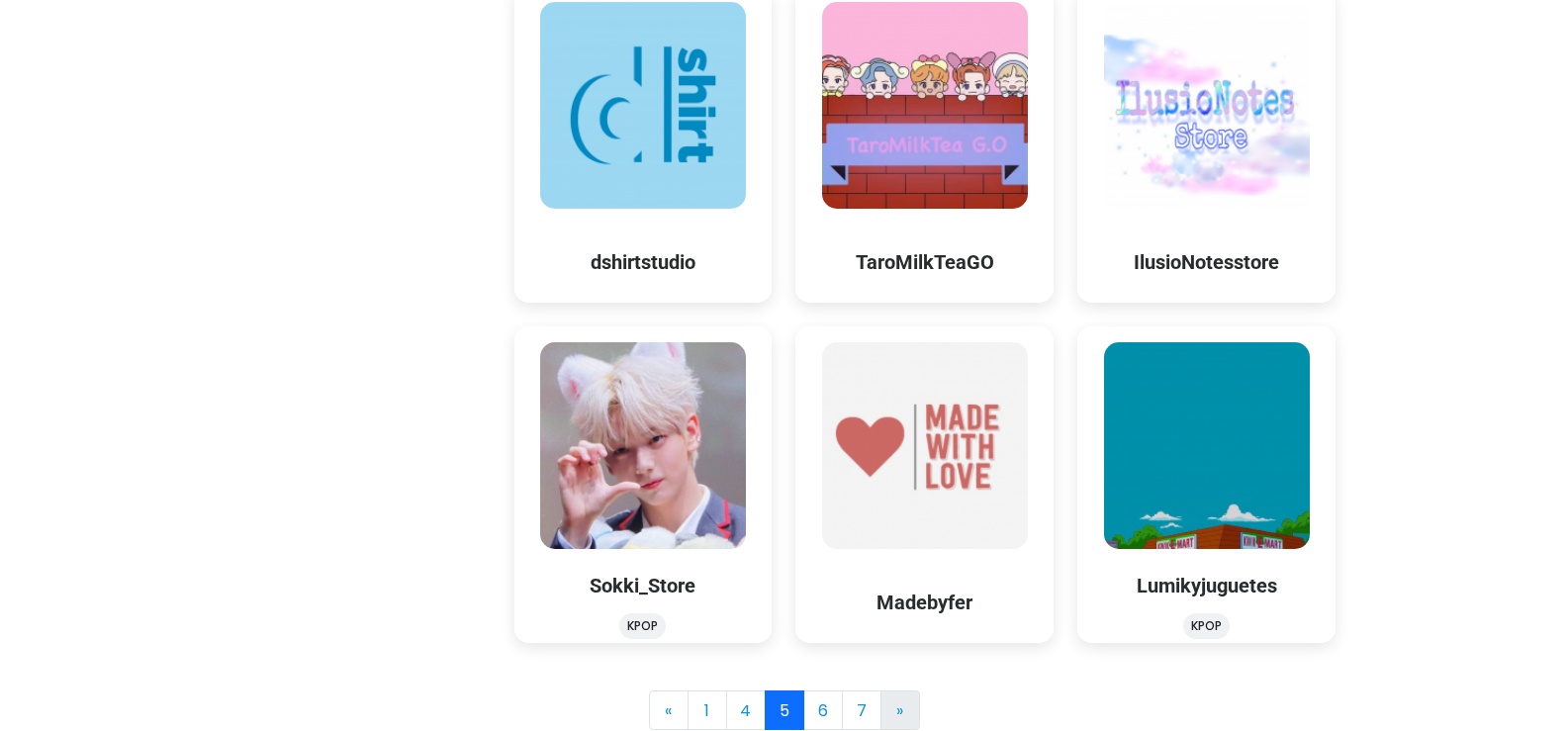 click on "»
Next" at bounding box center [900, 710] 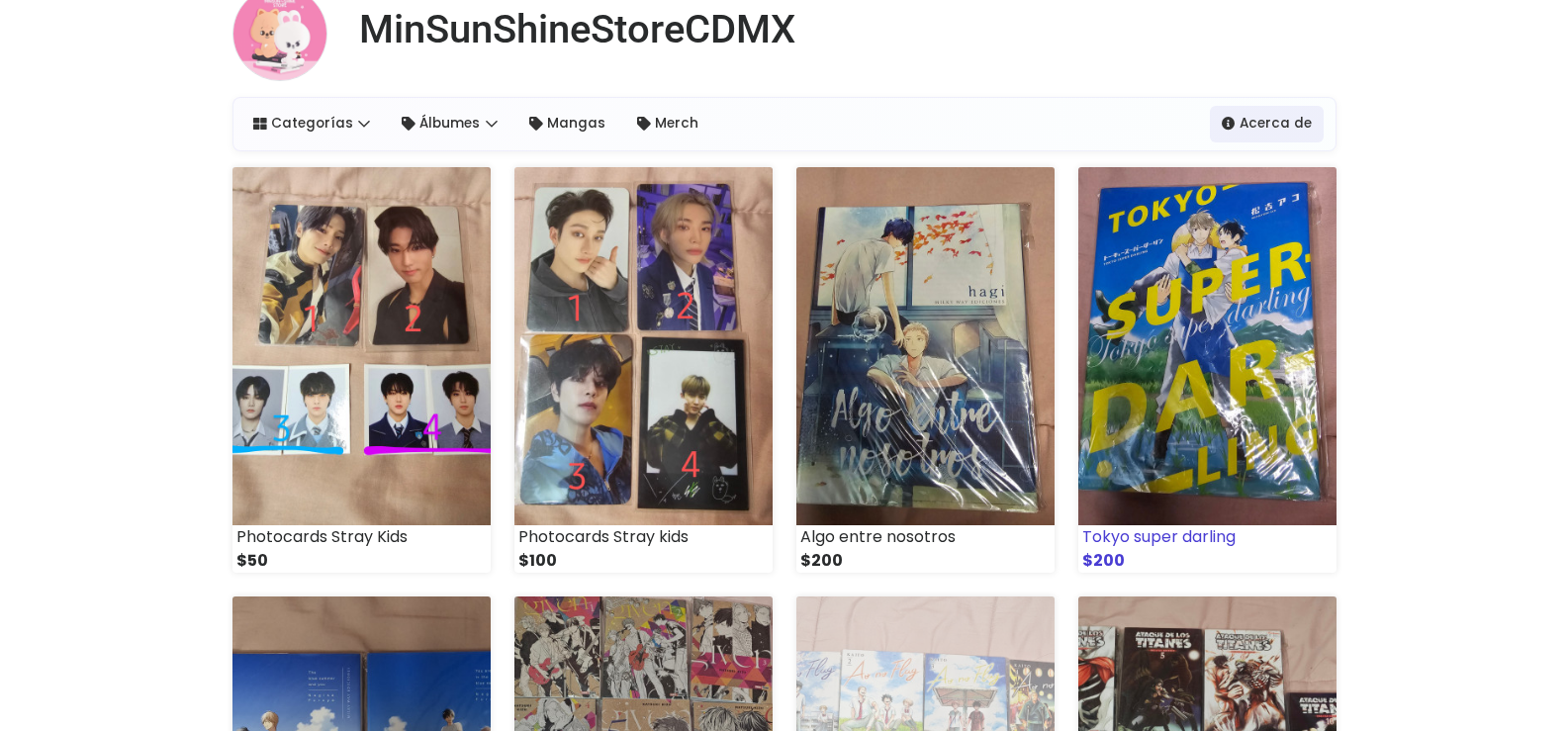 scroll, scrollTop: 99, scrollLeft: 0, axis: vertical 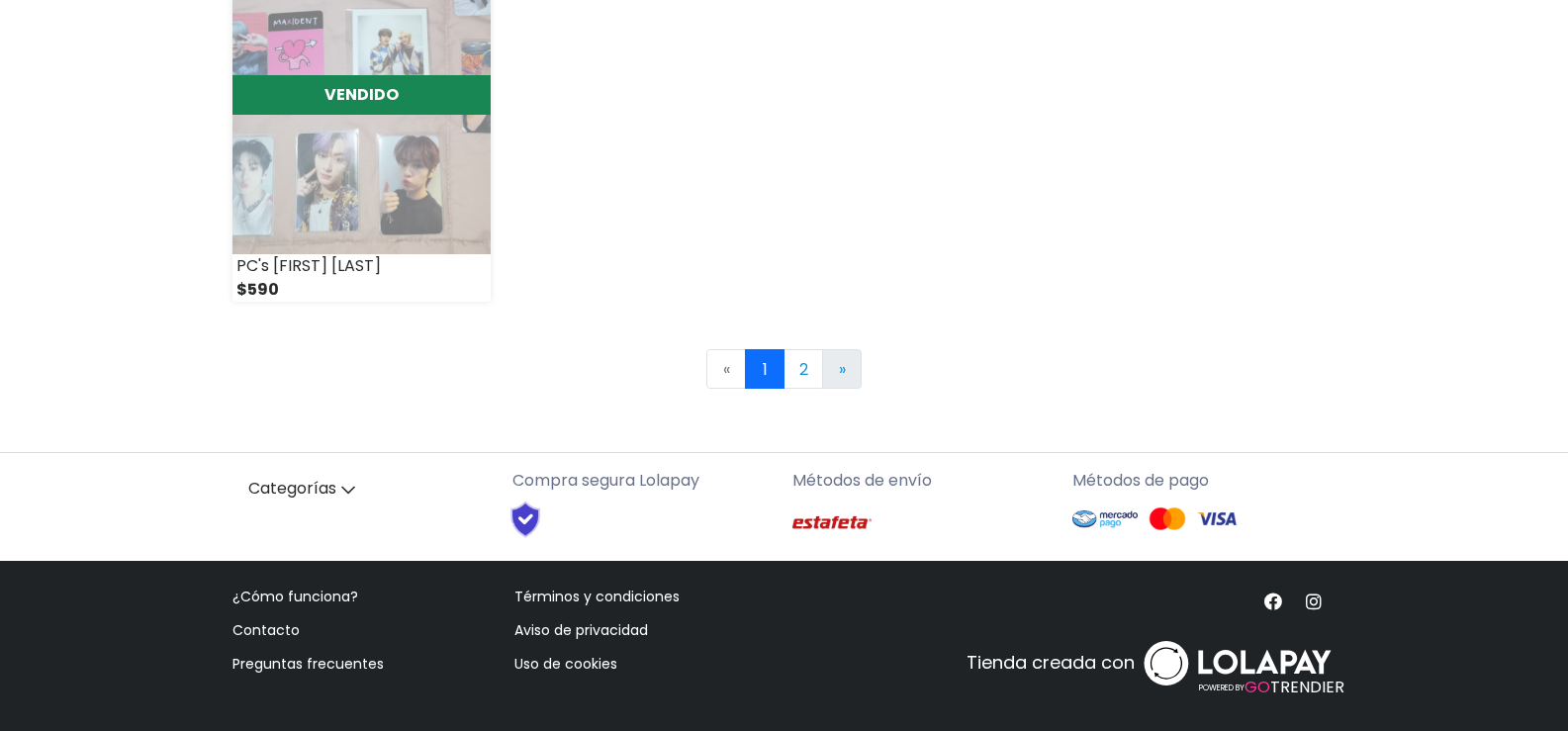 click on "»
Next" at bounding box center [842, 369] 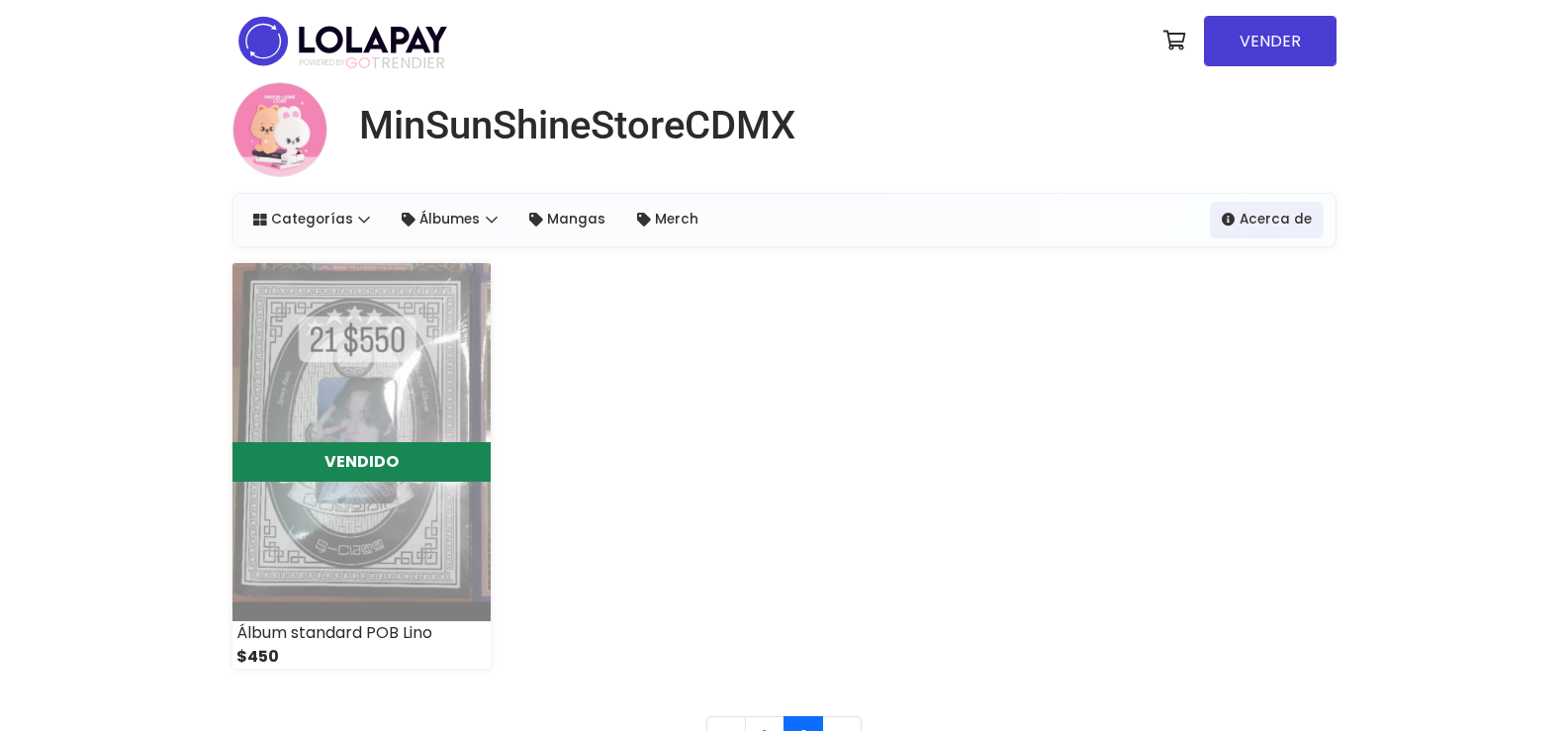 scroll, scrollTop: 0, scrollLeft: 0, axis: both 